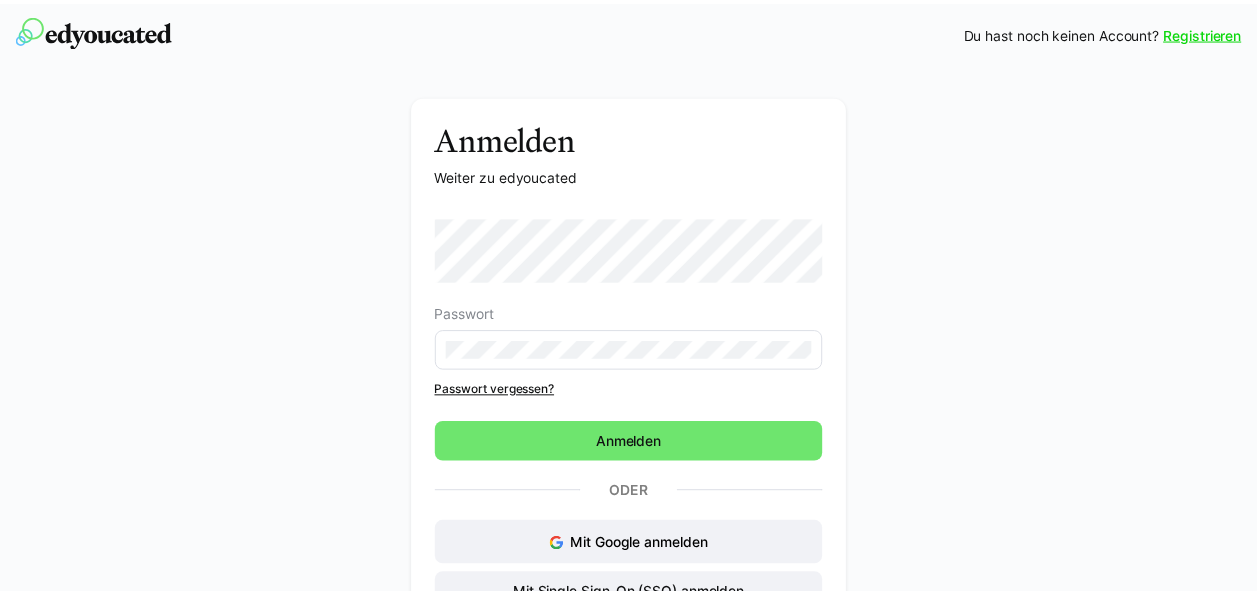 scroll, scrollTop: 0, scrollLeft: 0, axis: both 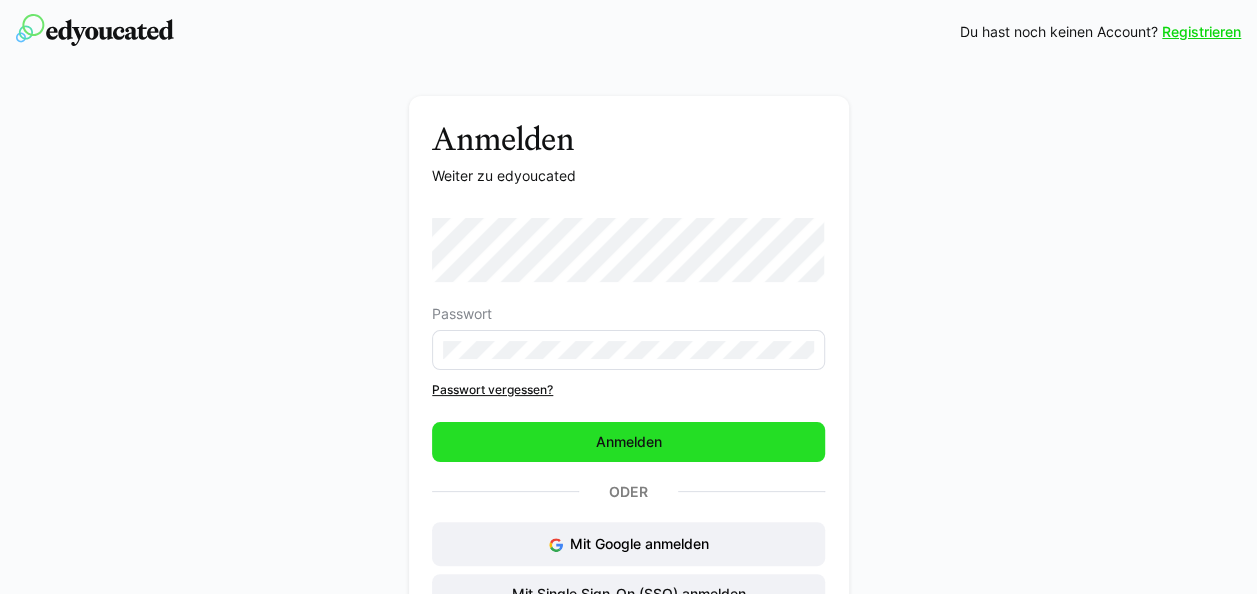 click on "Anmelden" 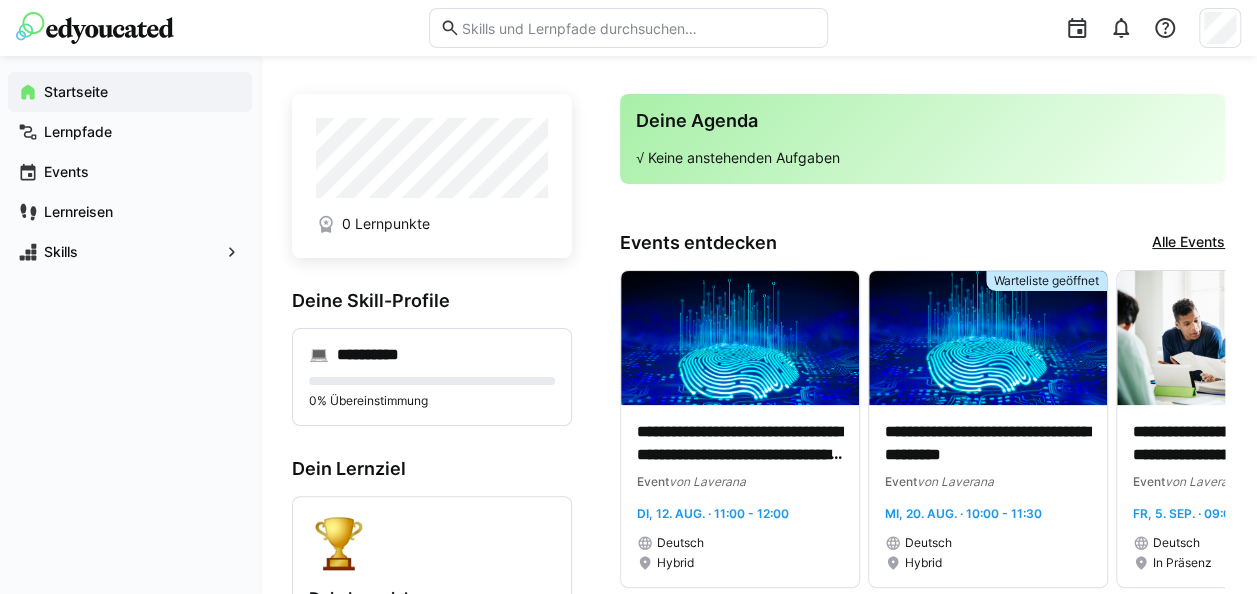 click 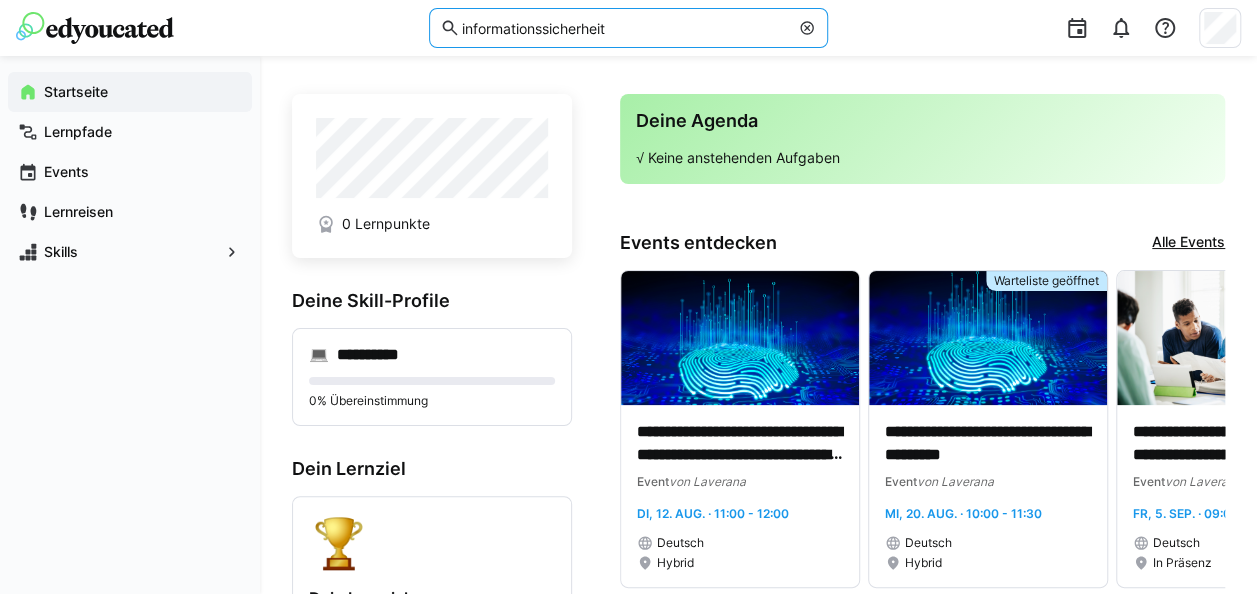 type on "informationssicherheit" 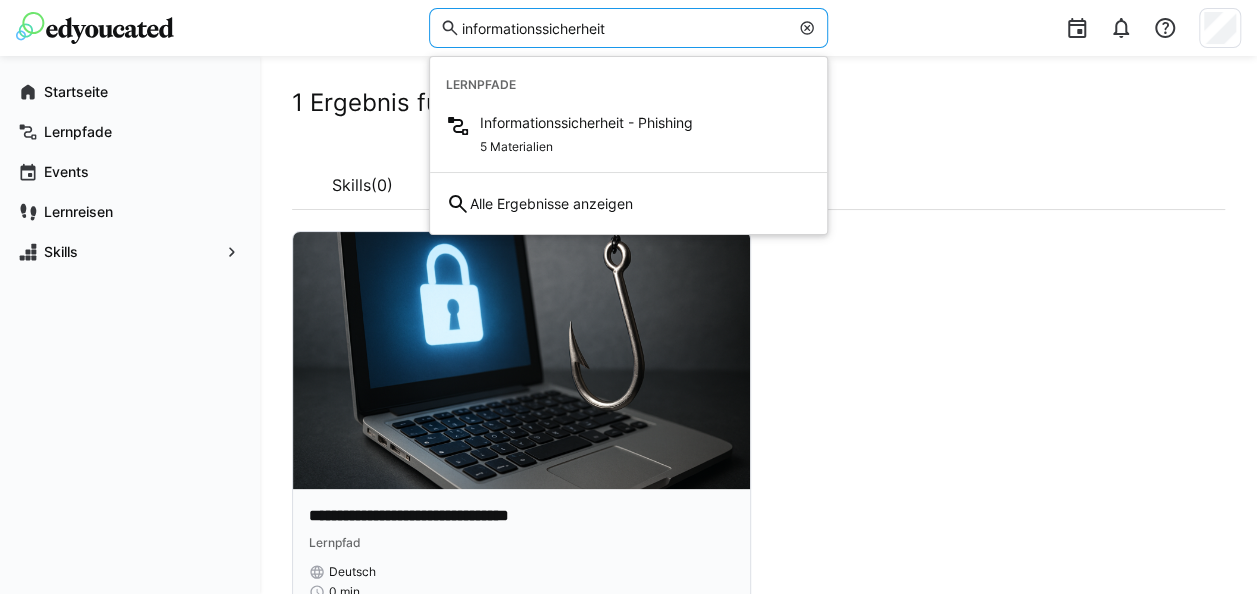 click 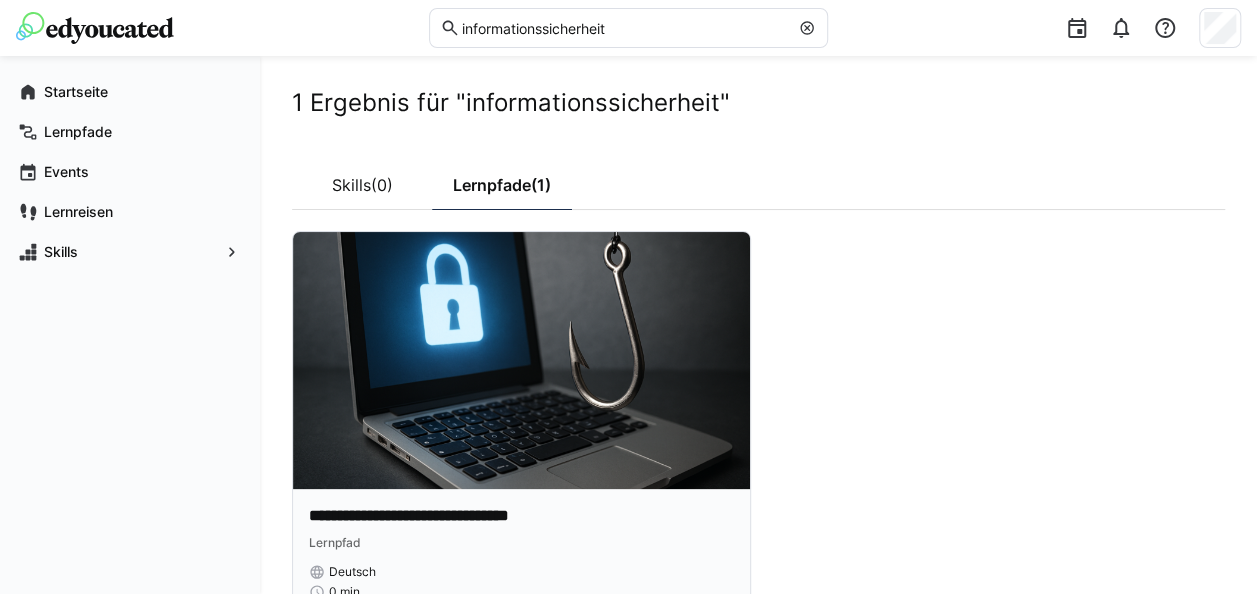 type 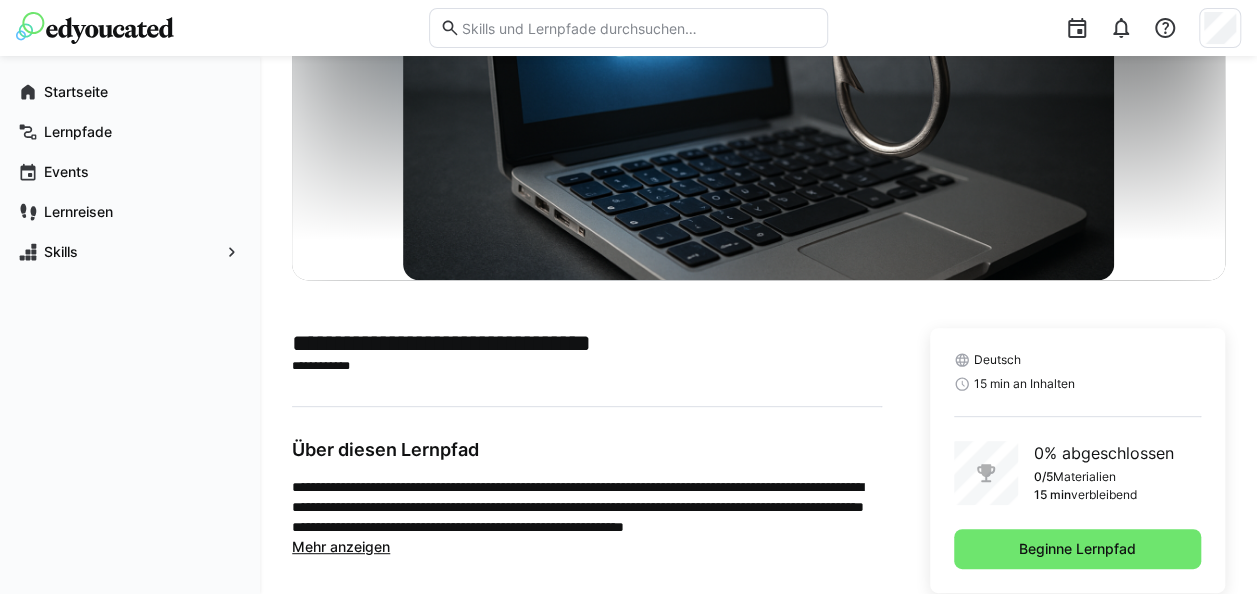 scroll, scrollTop: 238, scrollLeft: 0, axis: vertical 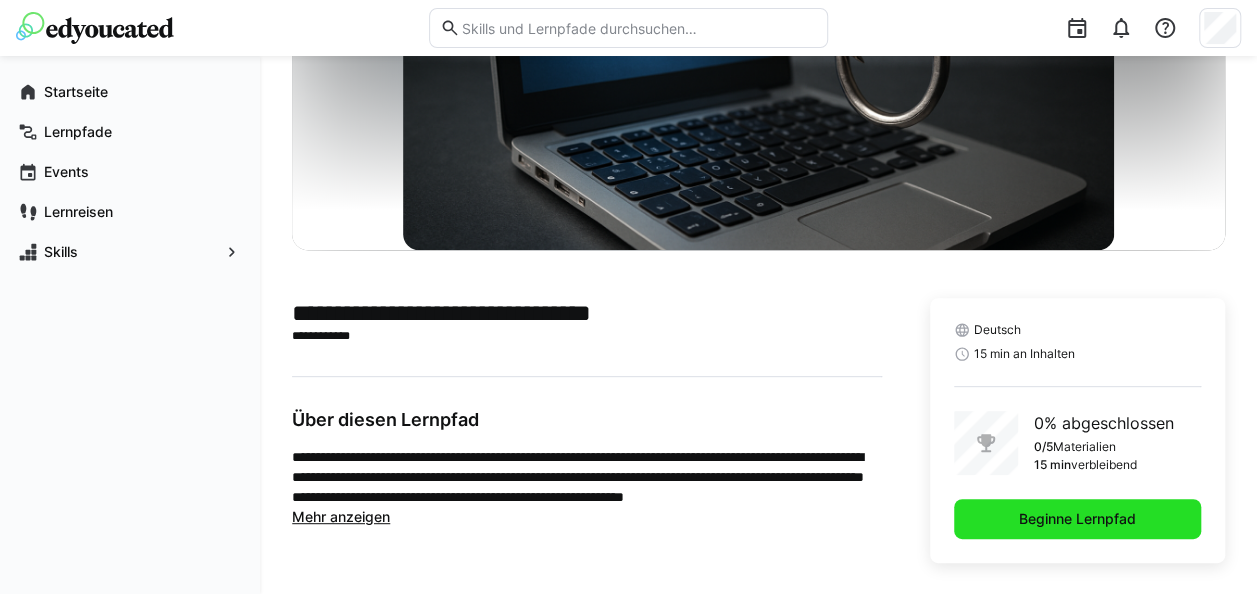 click on "Beginne Lernpfad" 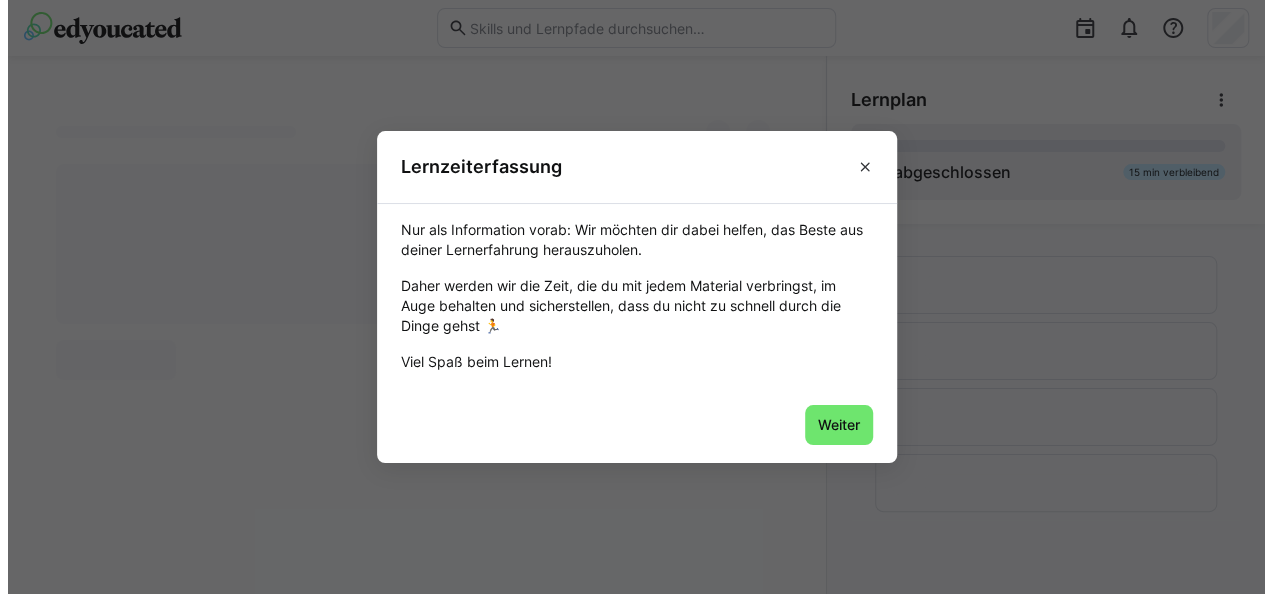 scroll, scrollTop: 0, scrollLeft: 0, axis: both 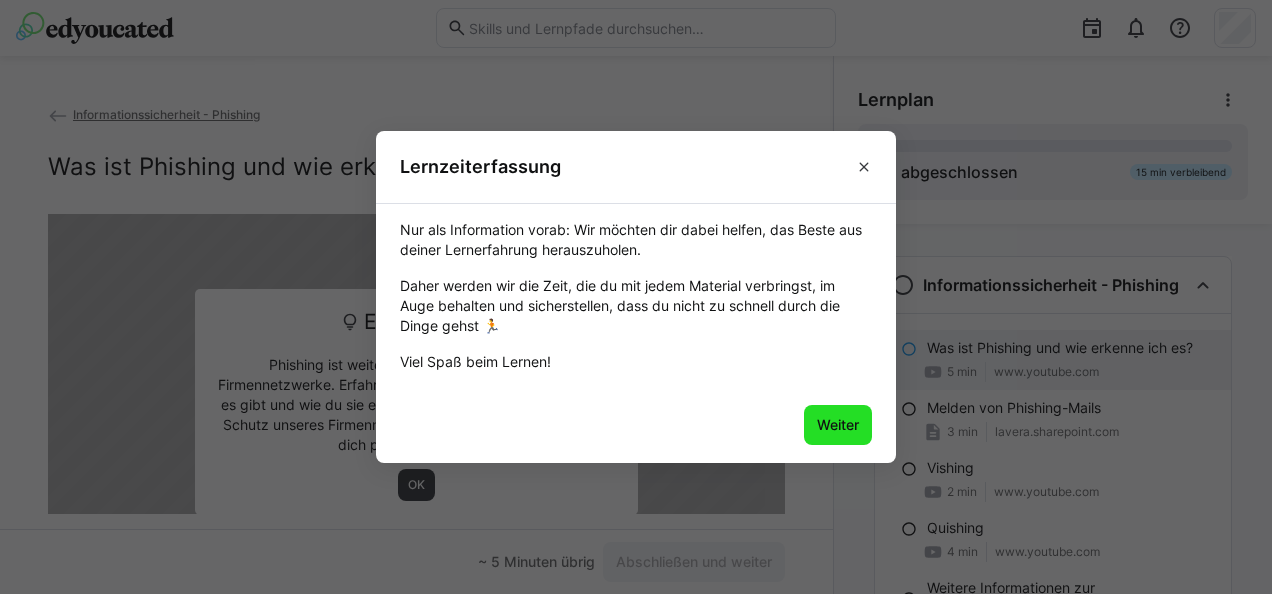 click on "Weiter" 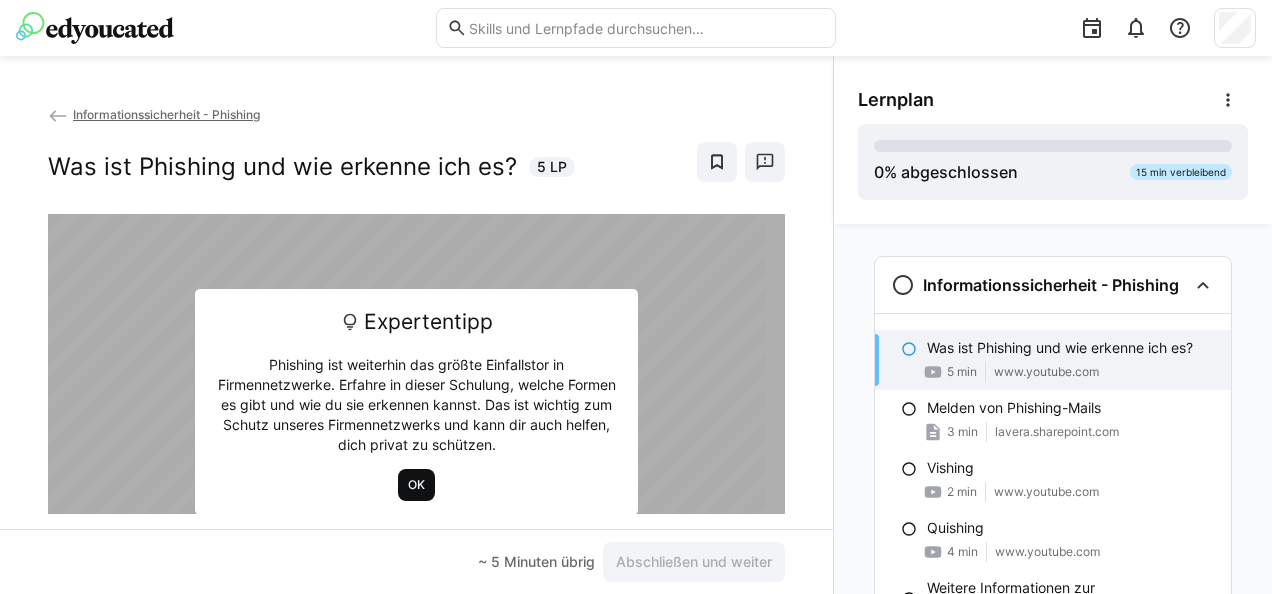 click on "OK" 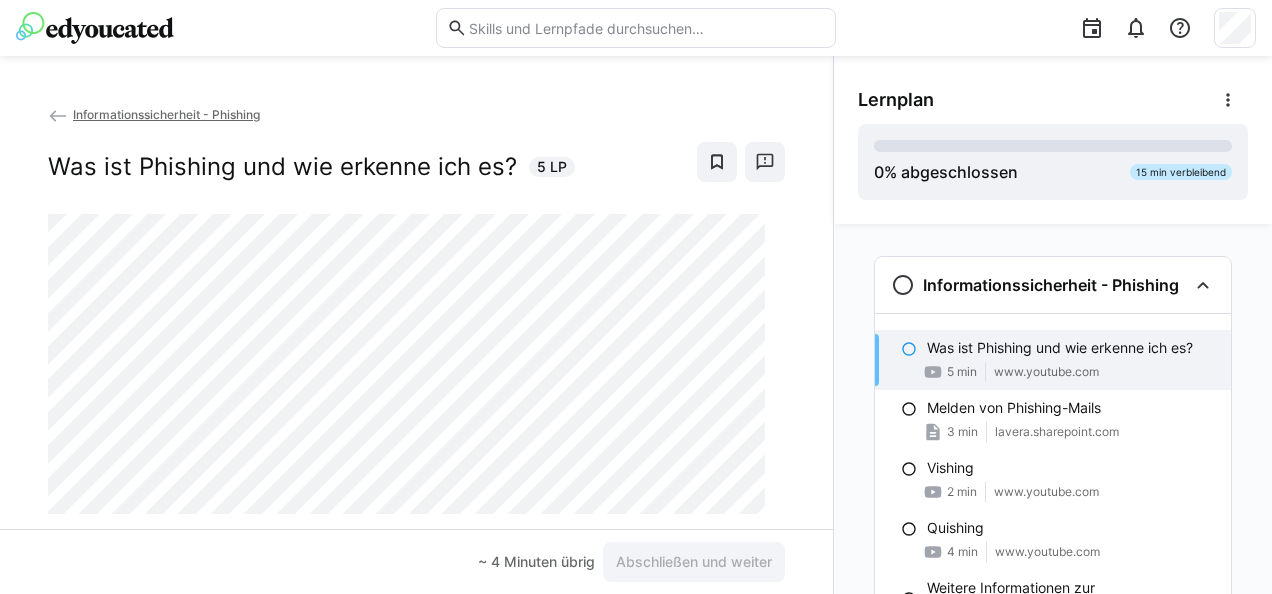 drag, startPoint x: 1260, startPoint y: 352, endPoint x: 1272, endPoint y: 407, distance: 56.293873 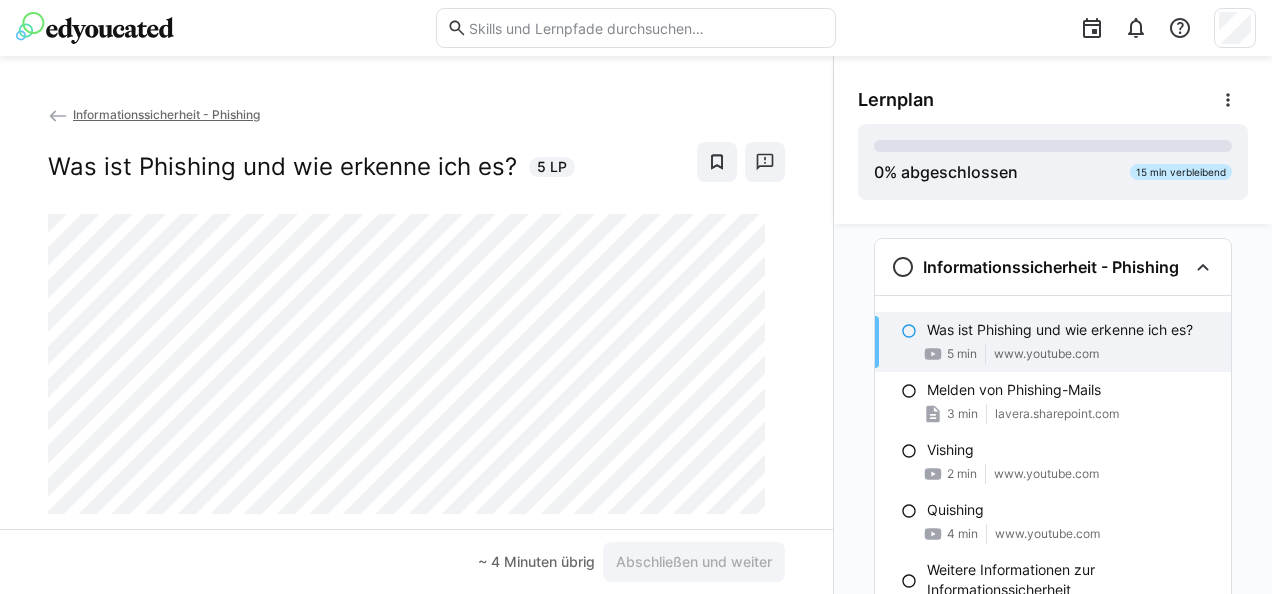 scroll, scrollTop: 0, scrollLeft: 0, axis: both 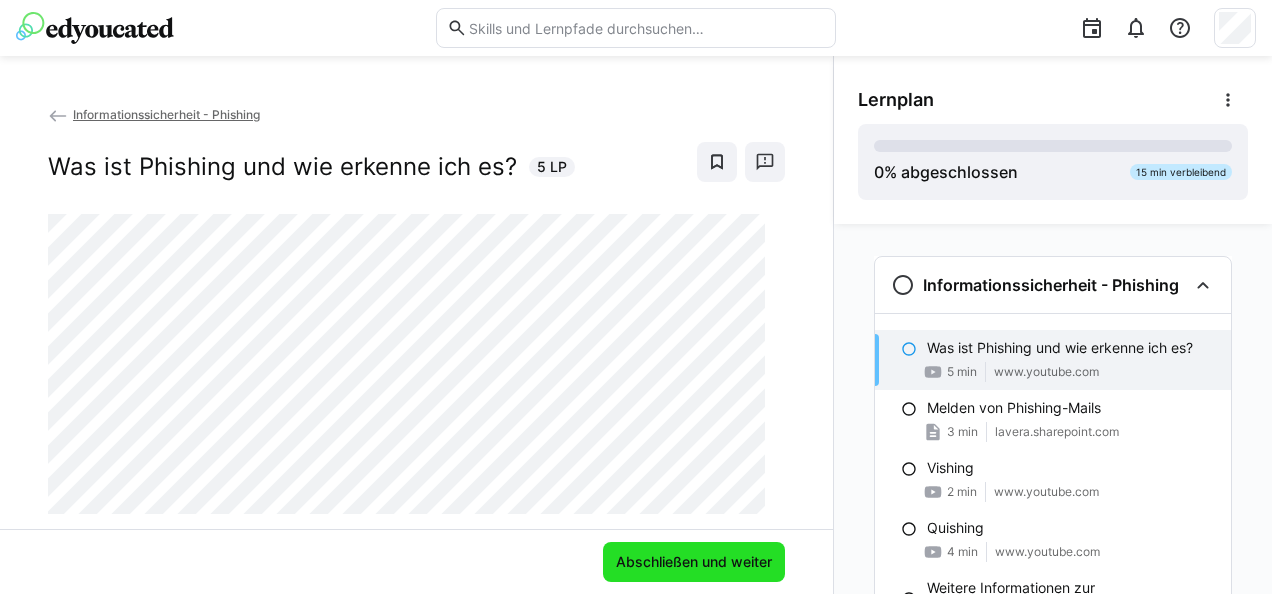 click on "Abschließen und weiter" 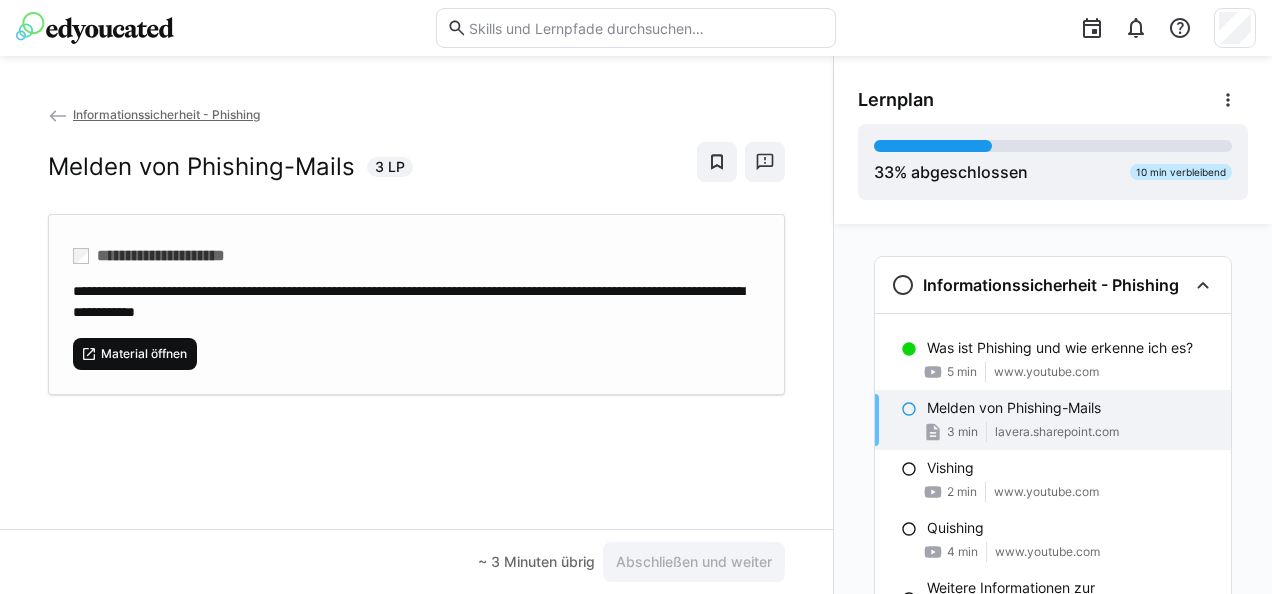 click on "Material öffnen" 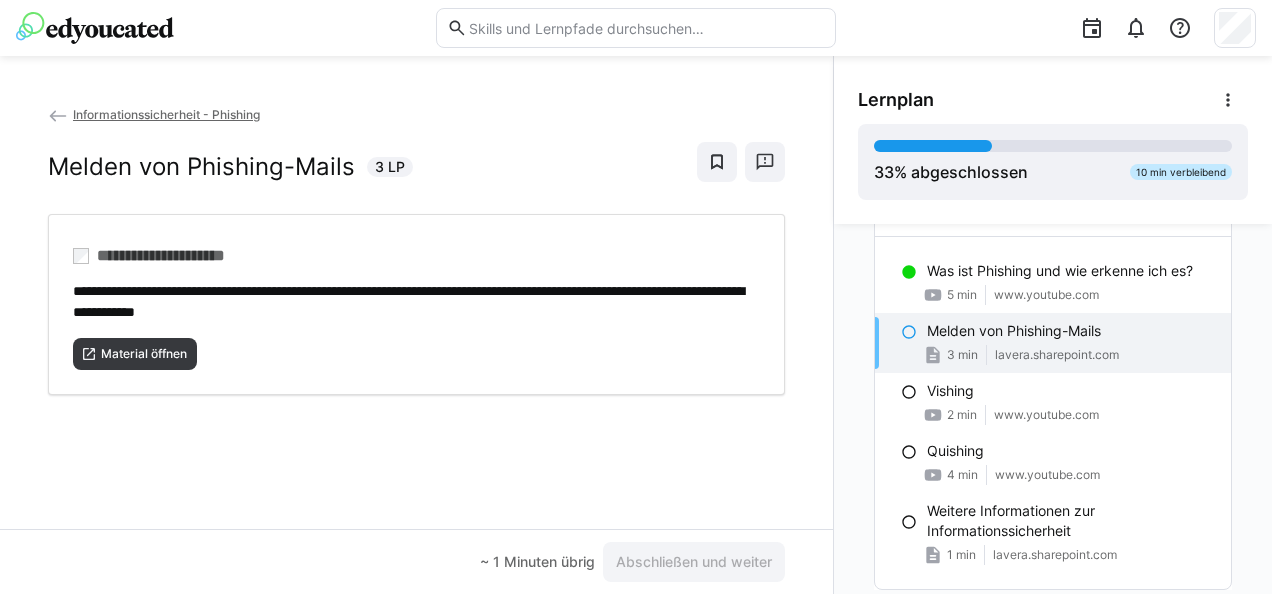 scroll, scrollTop: 79, scrollLeft: 0, axis: vertical 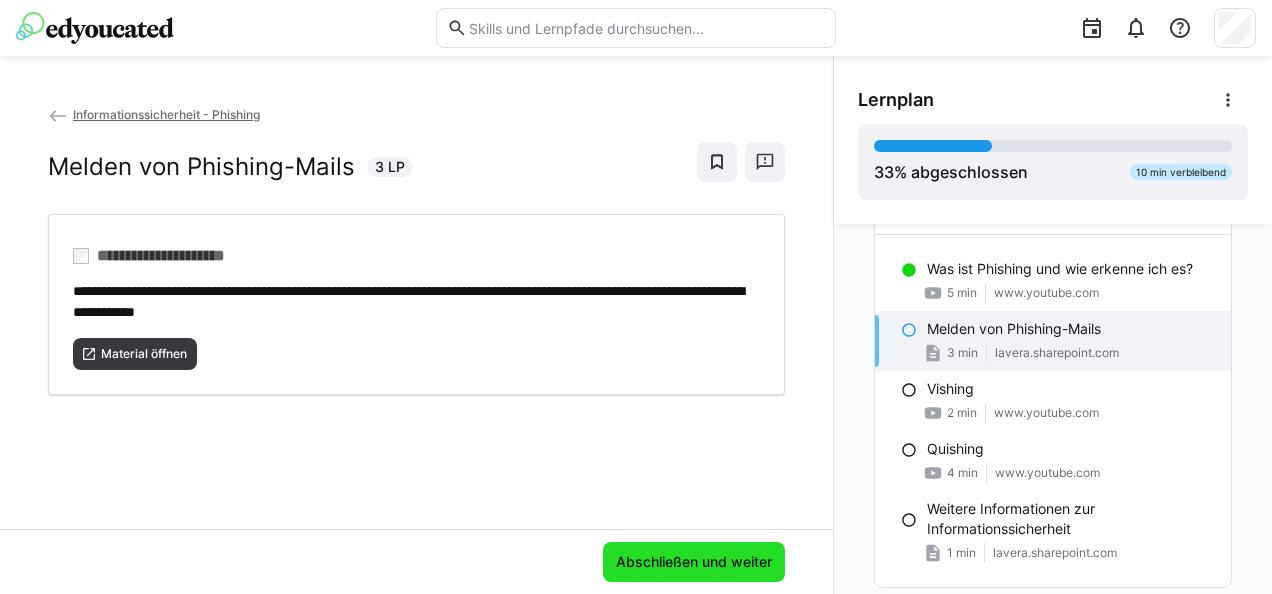 click on "Abschließen und weiter" 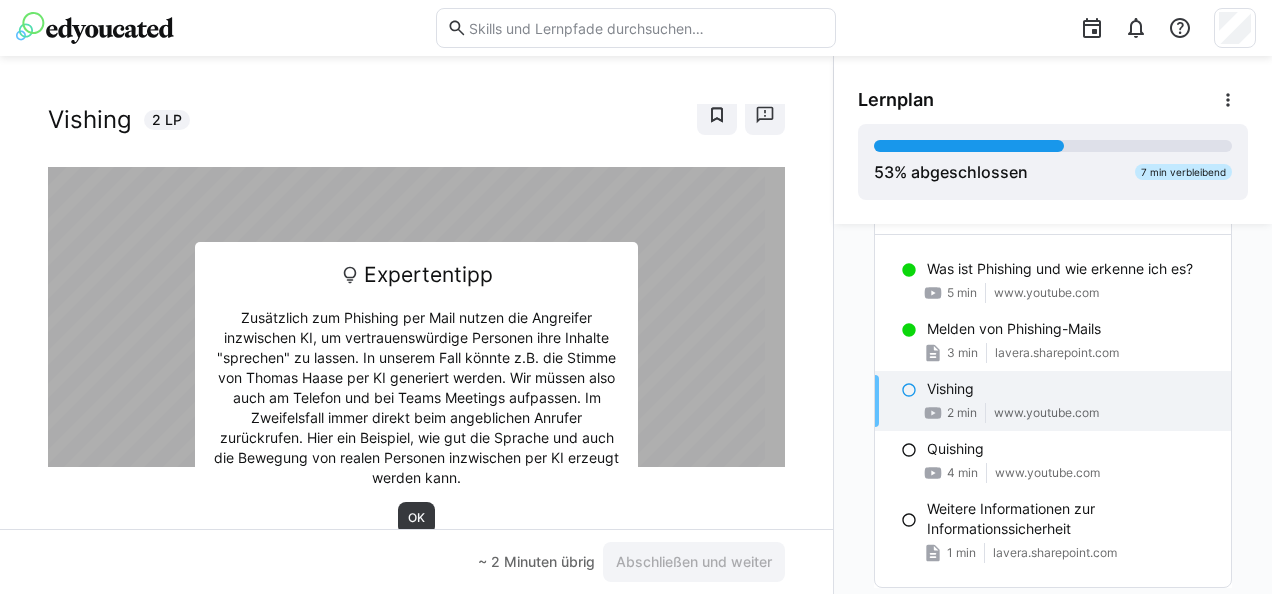 scroll, scrollTop: 48, scrollLeft: 0, axis: vertical 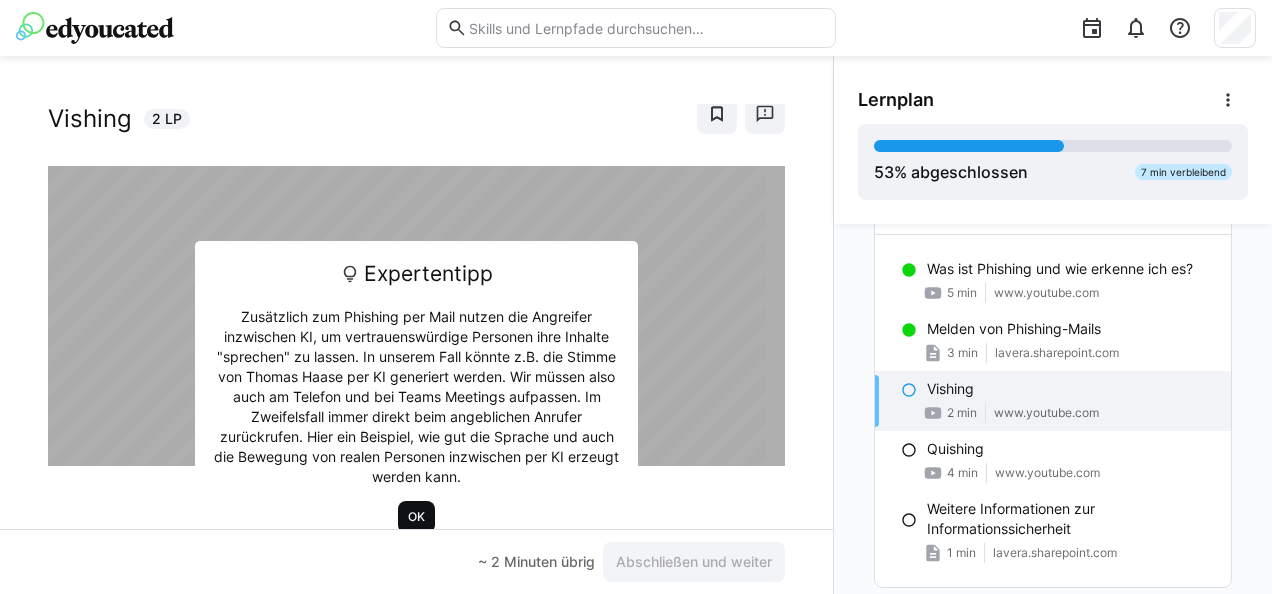 click on "OK" 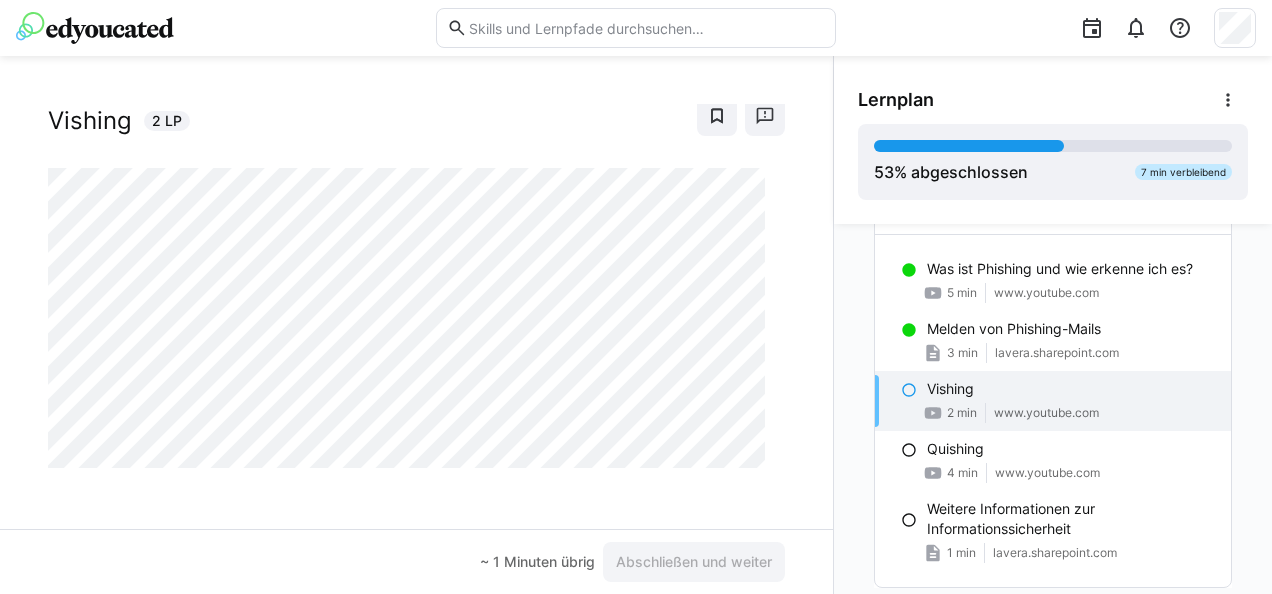 click on "Informationssicherheit - Phishing Vishing 2 LP" 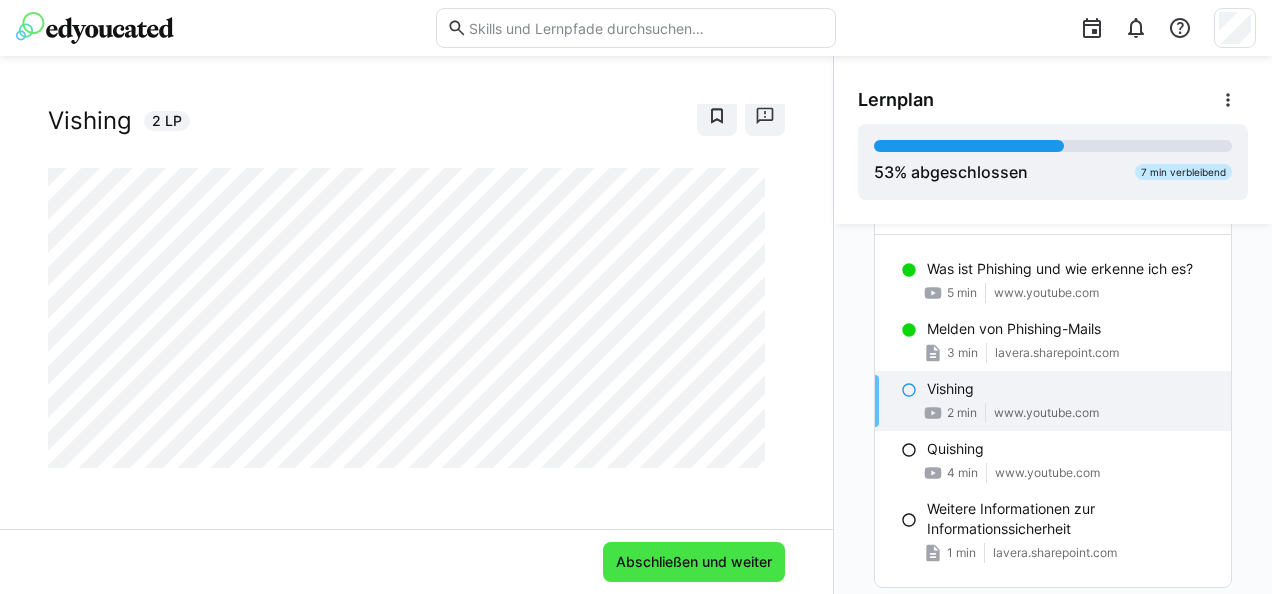 click on "Abschließen und weiter" 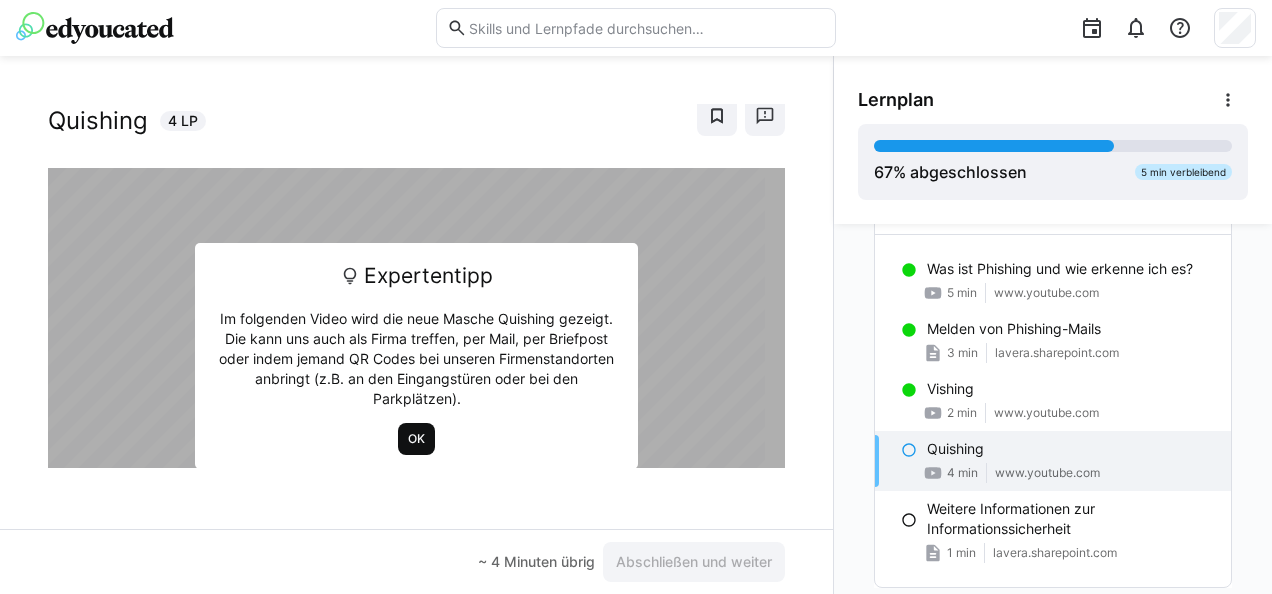 click on "OK" 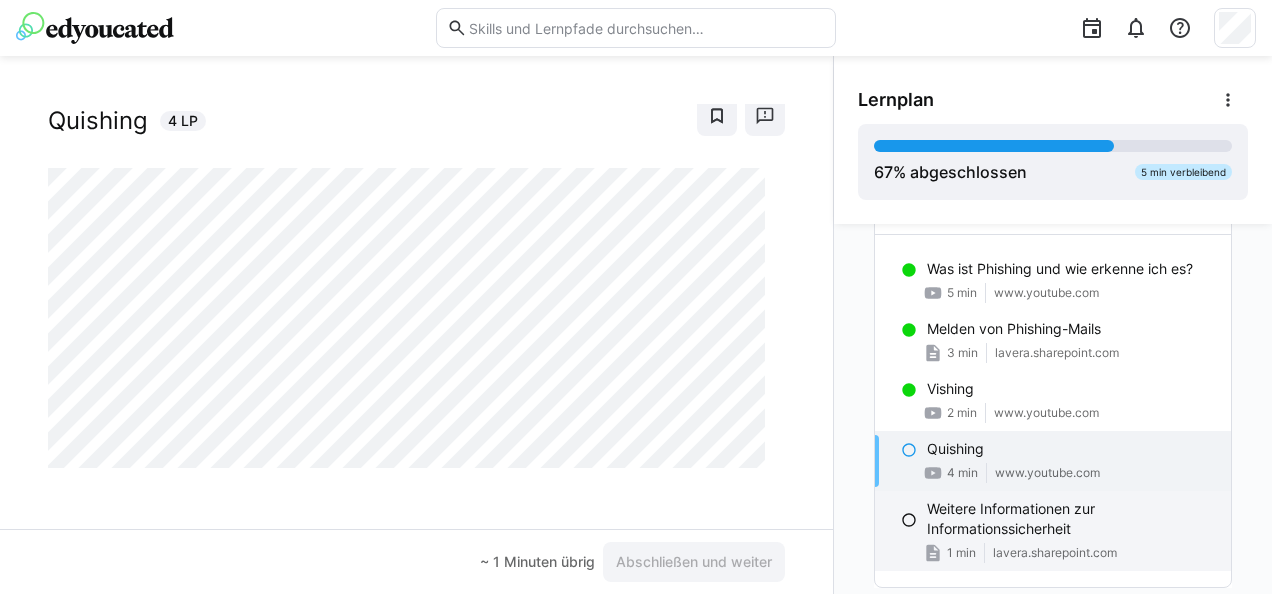 click on "Weitere Informationen zur Informationssicherheit" 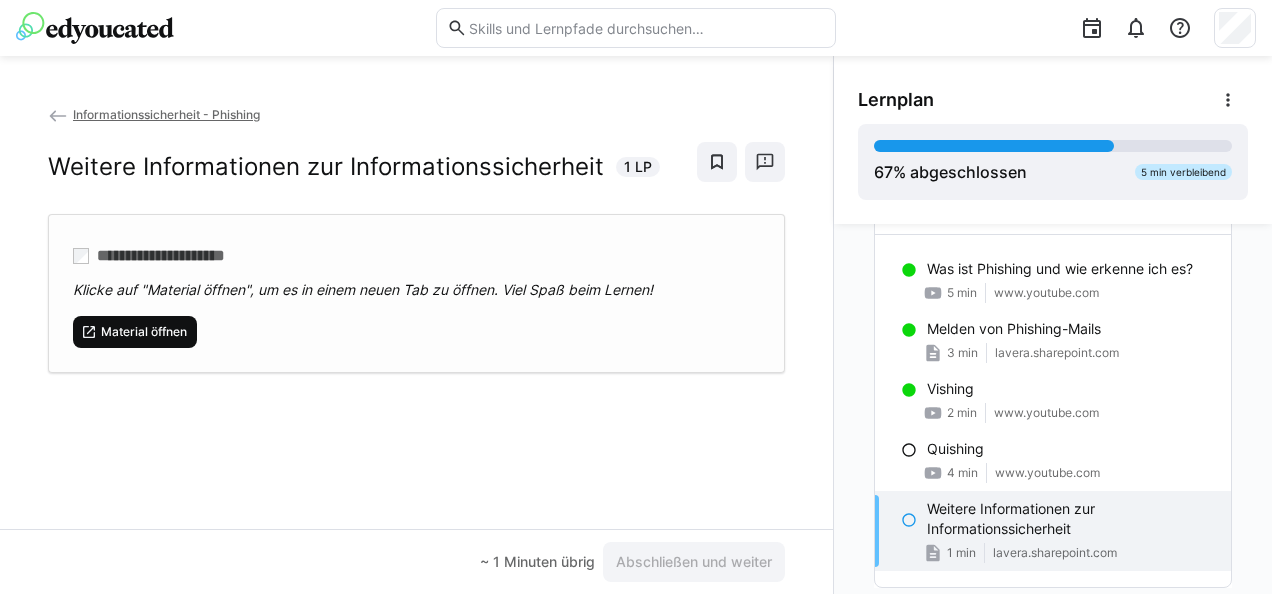 click on "Material öffnen" 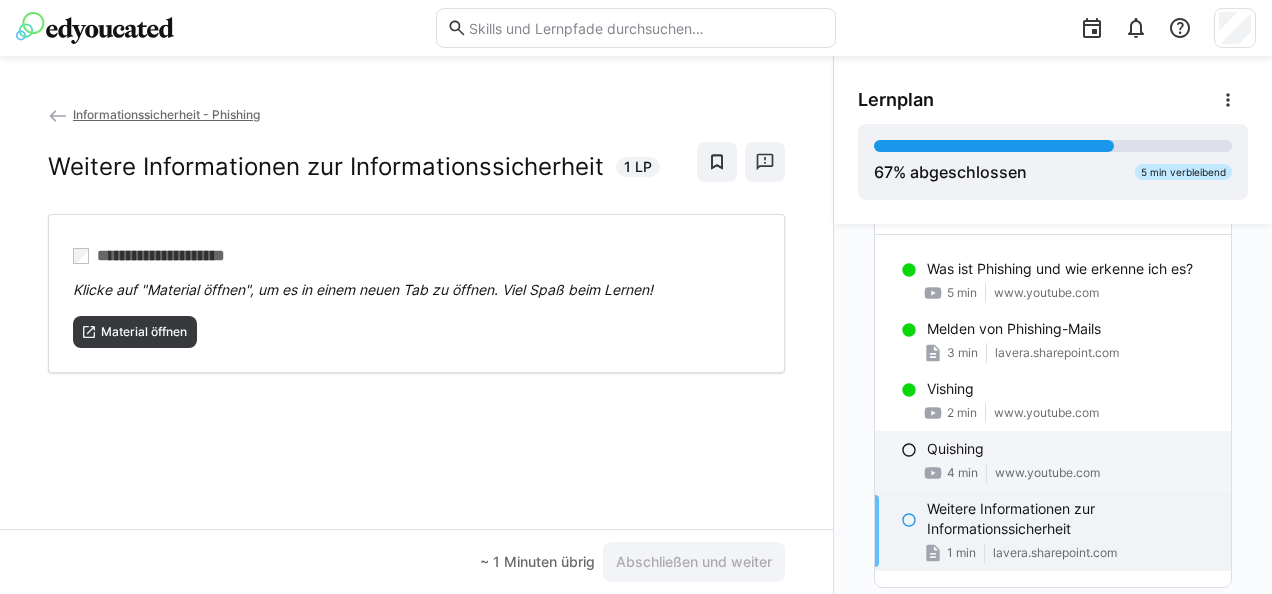 click on "Quishing
4 min www.youtube.com" 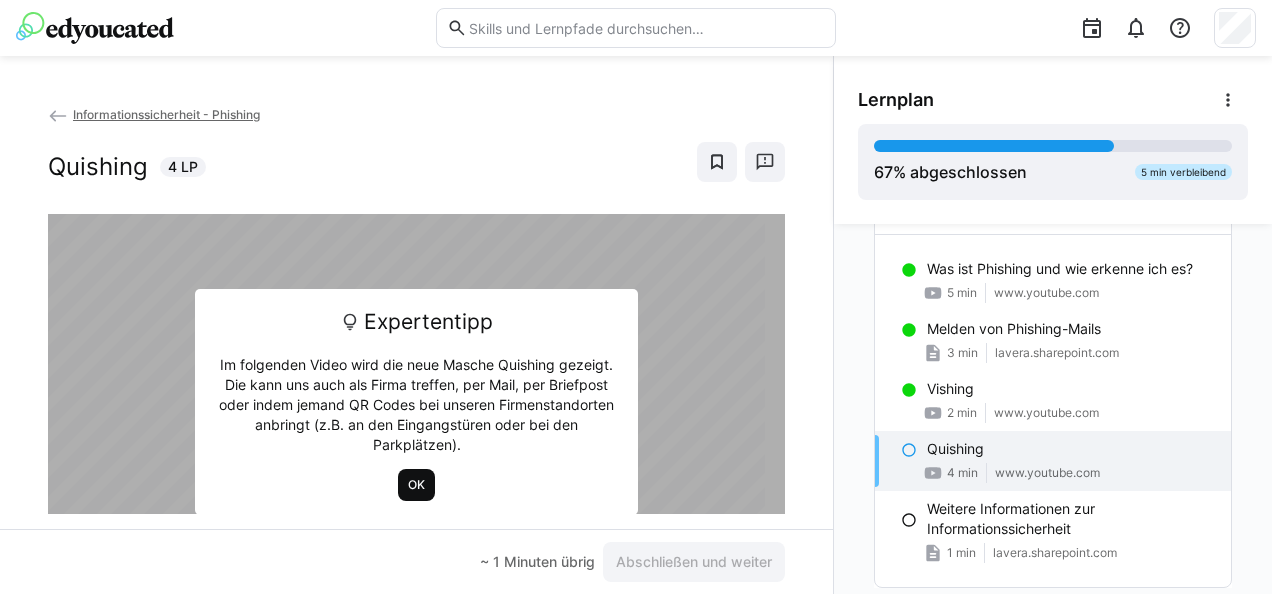 click on "OK" 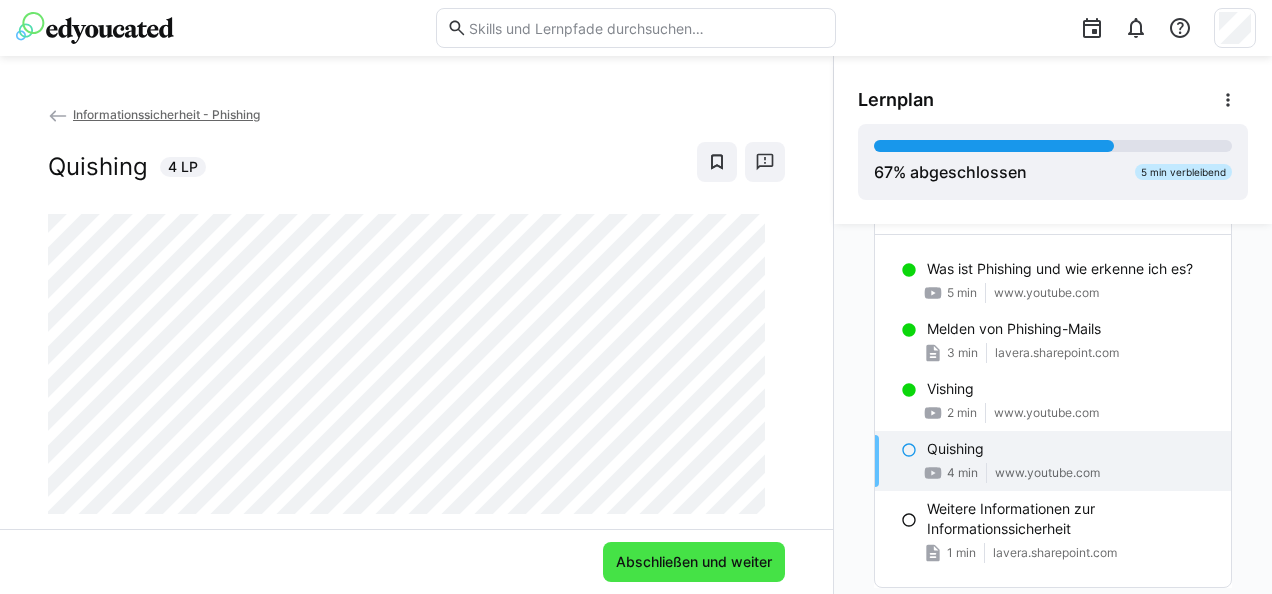 click on "Abschließen und weiter" 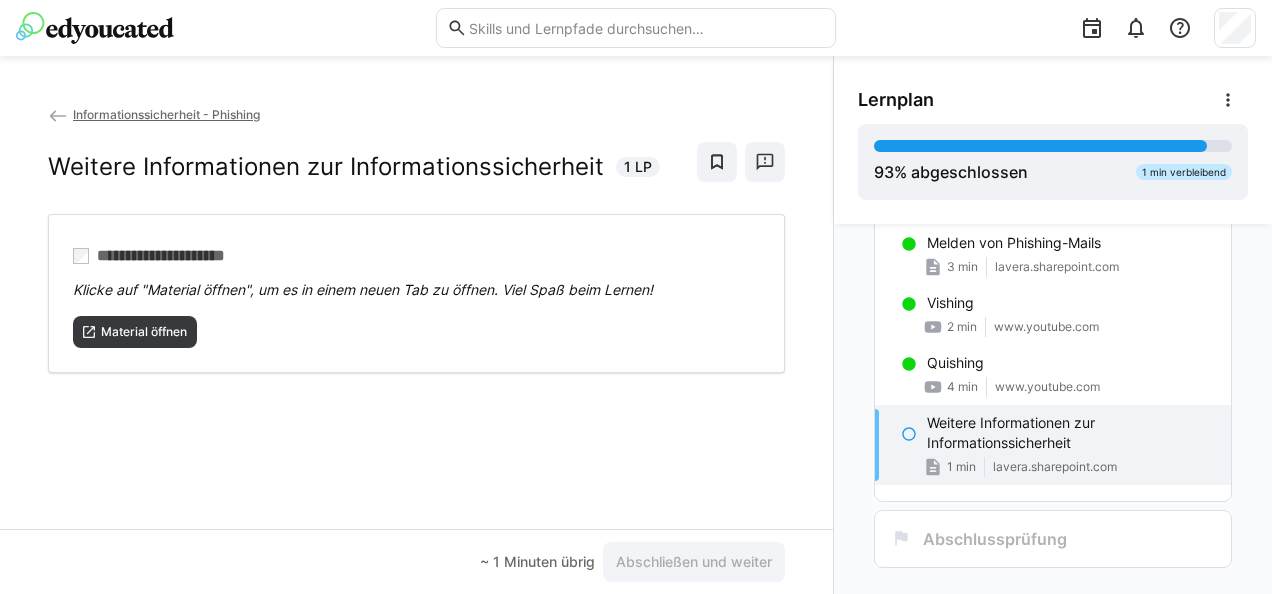scroll, scrollTop: 200, scrollLeft: 0, axis: vertical 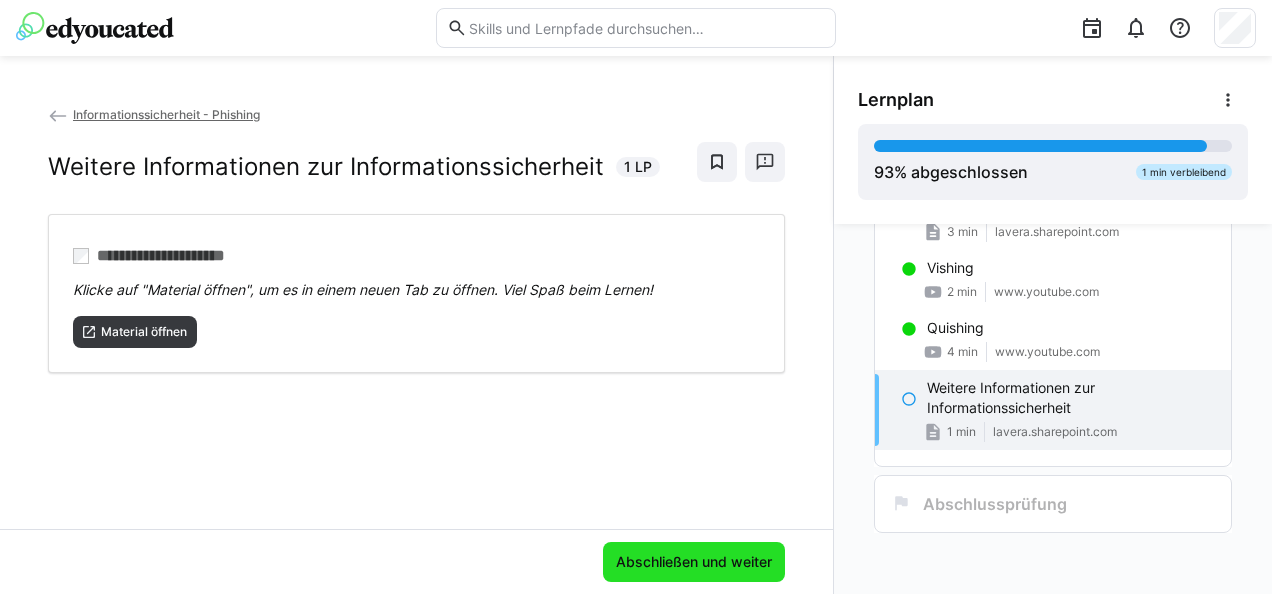 click on "Abschließen und weiter" 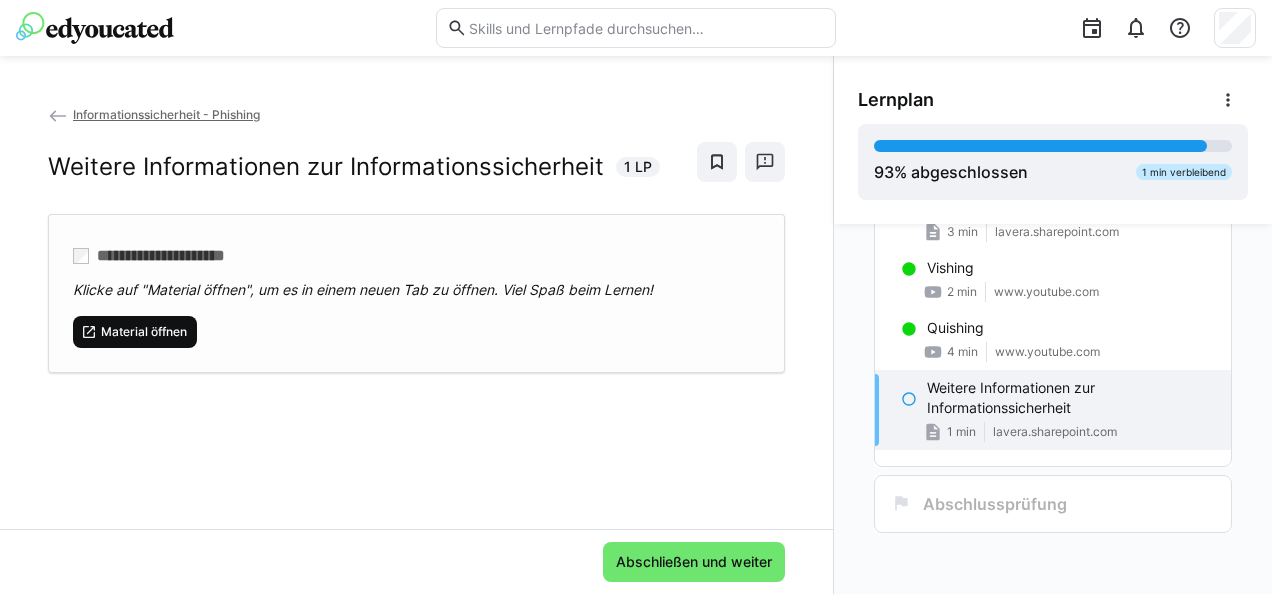 click on "Material öffnen" 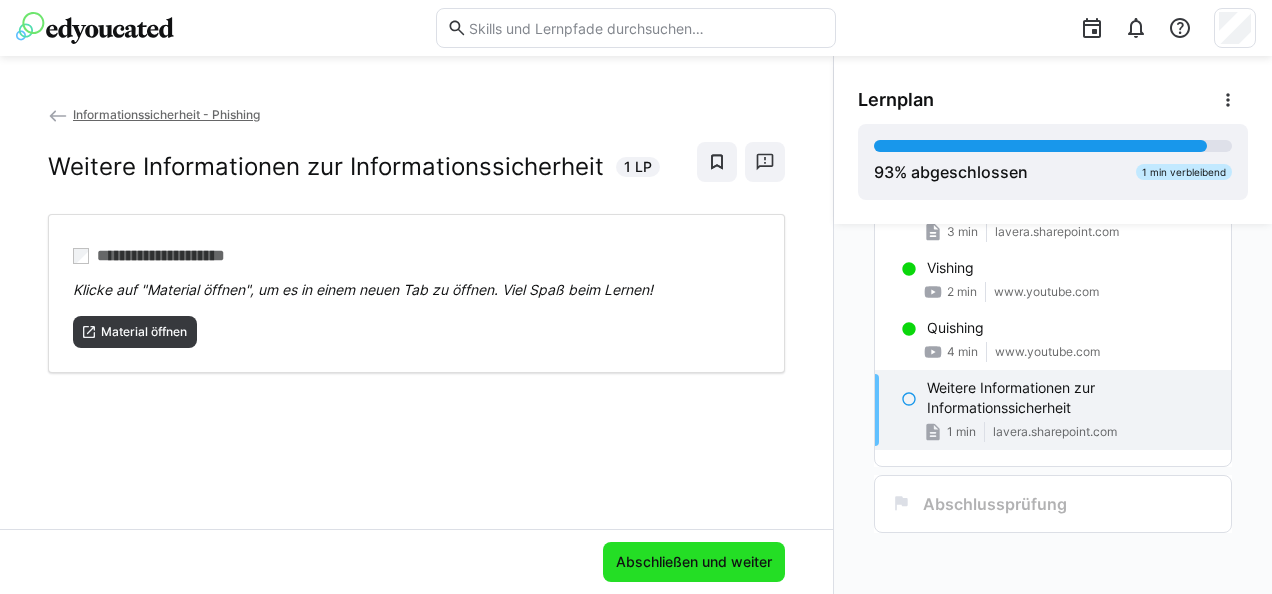 click on "Abschließen und weiter" 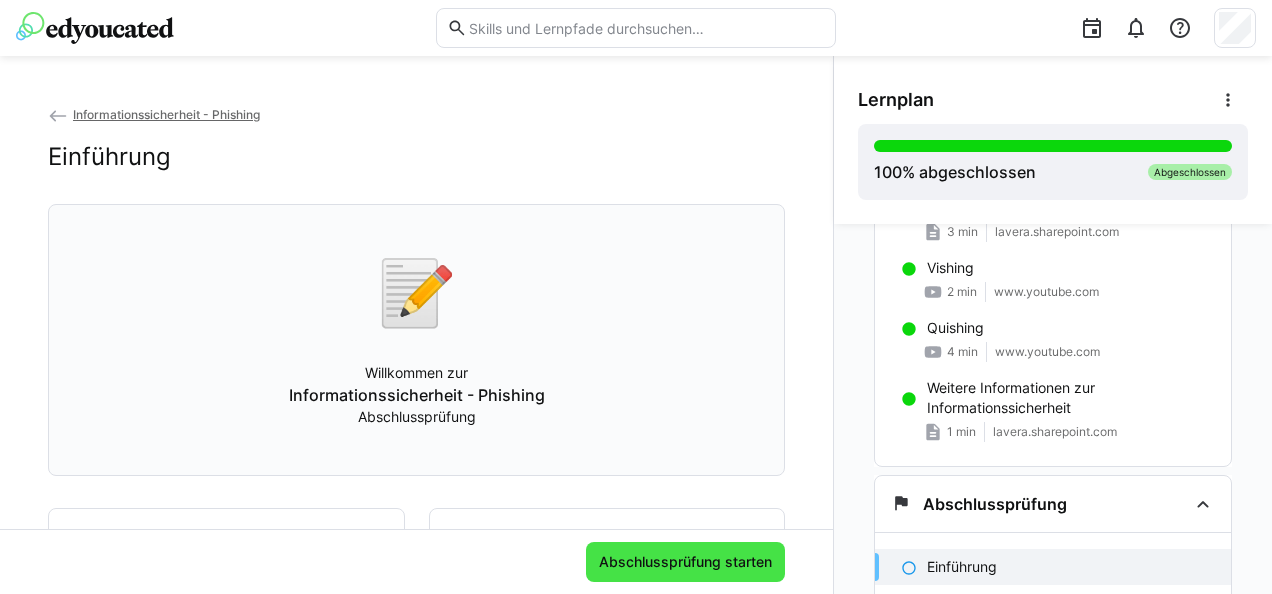 click on "Abschlussprüfung starten" 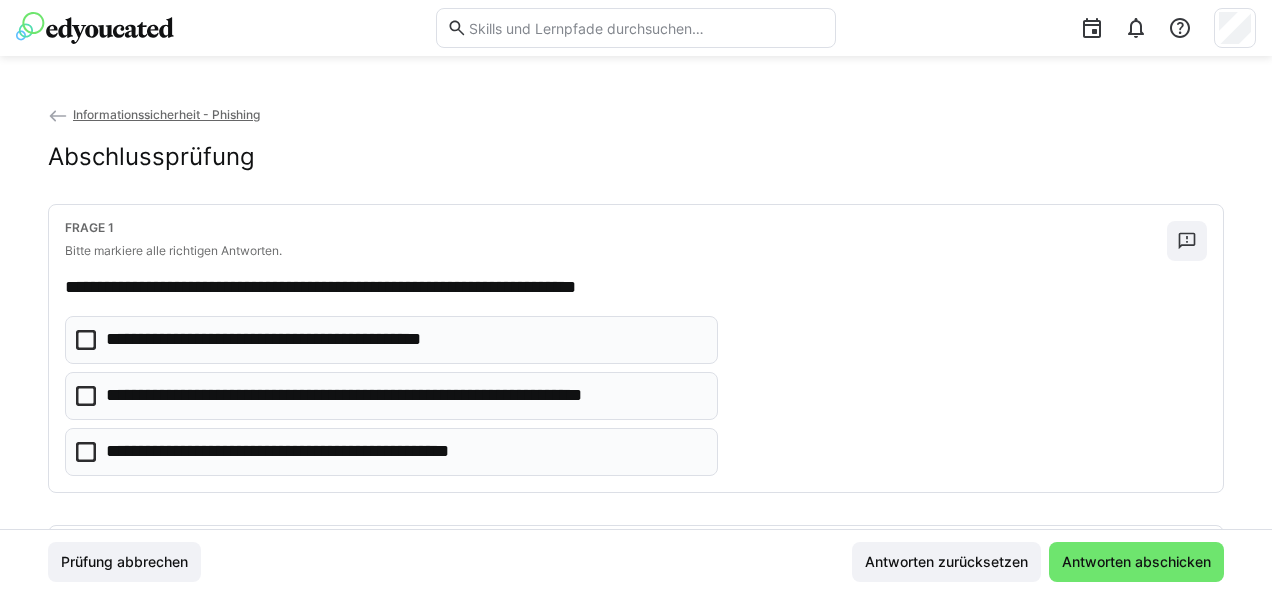 click 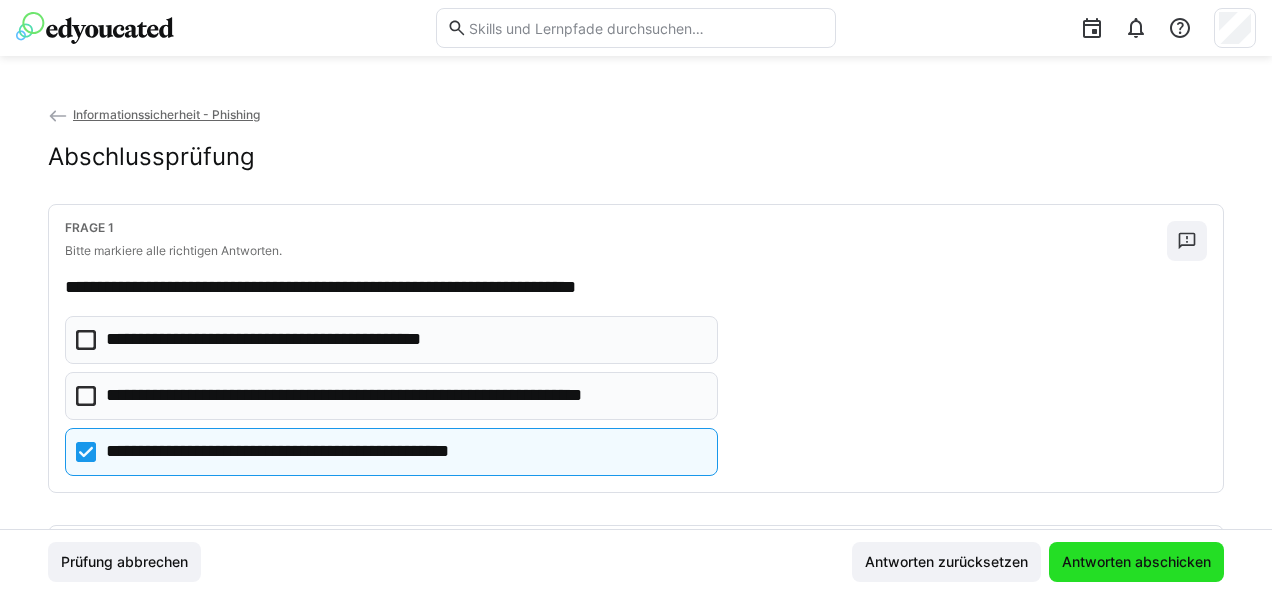 click on "Antworten abschicken" 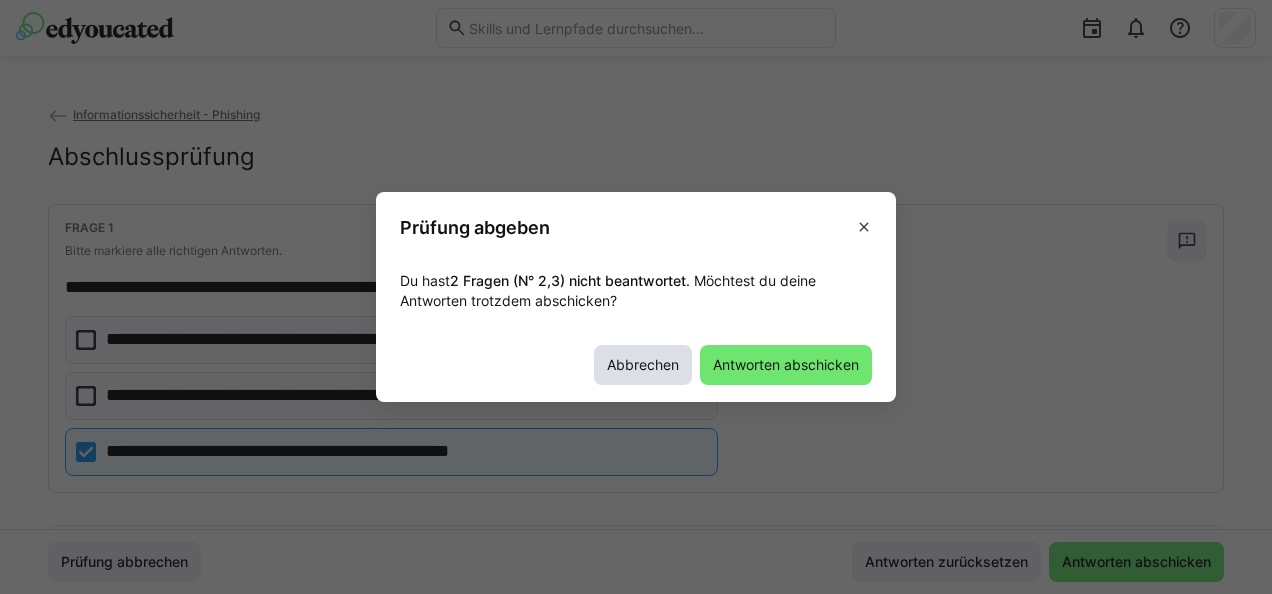 click on "Abbrechen" 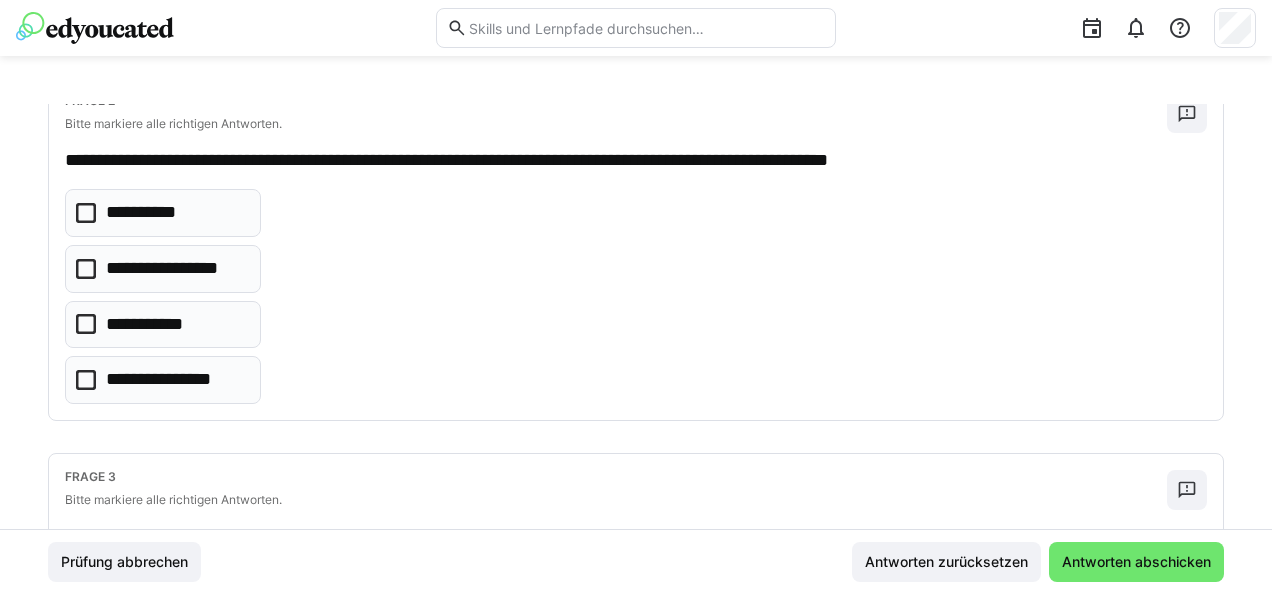 scroll, scrollTop: 462, scrollLeft: 0, axis: vertical 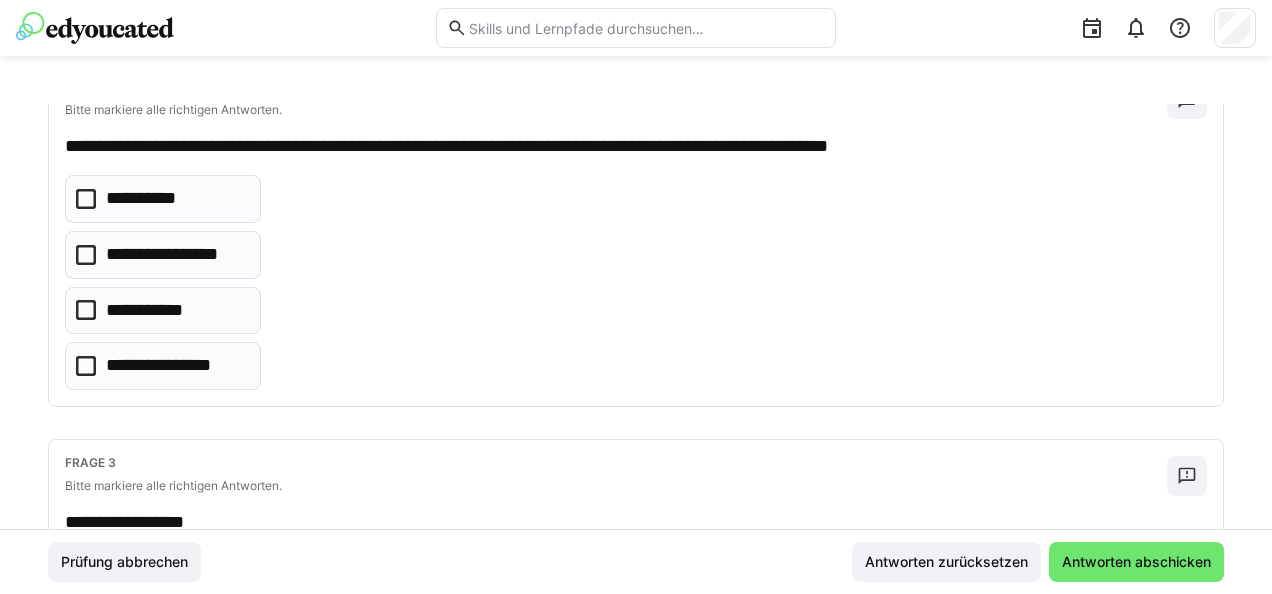 click 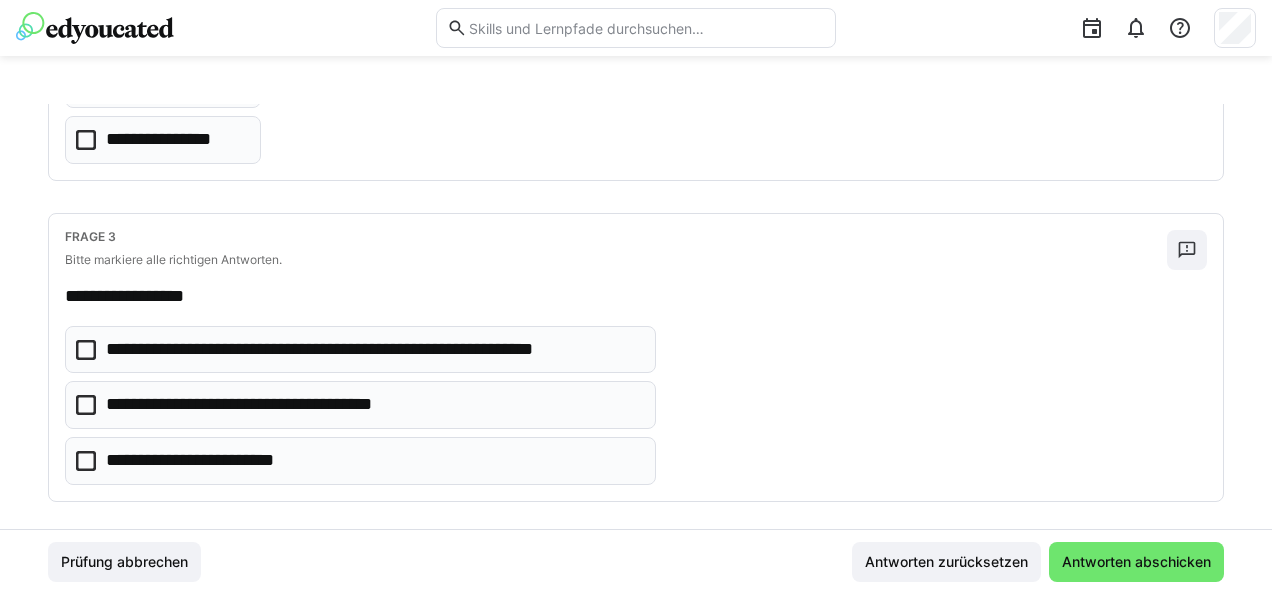 scroll, scrollTop: 698, scrollLeft: 0, axis: vertical 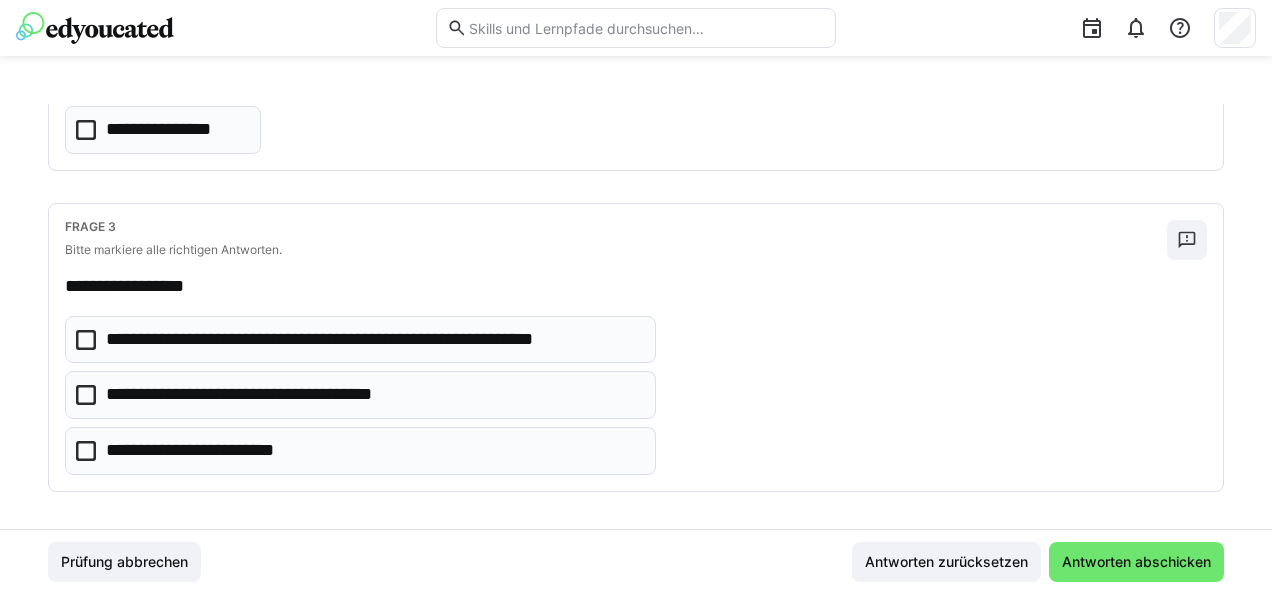 click 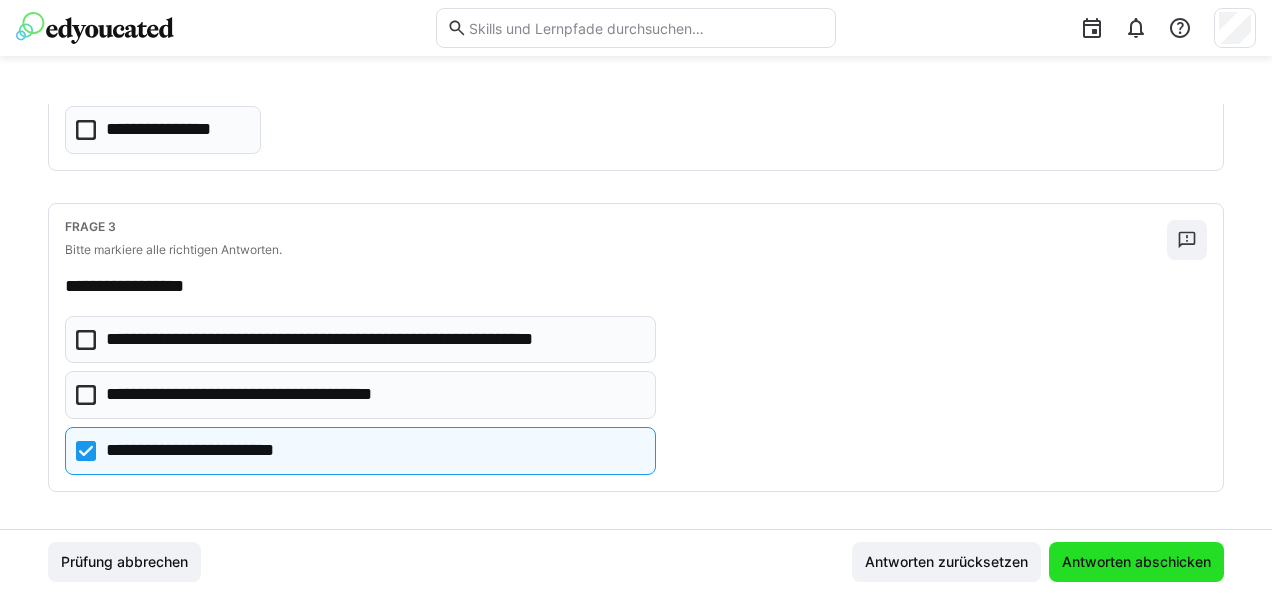 click on "Antworten abschicken" 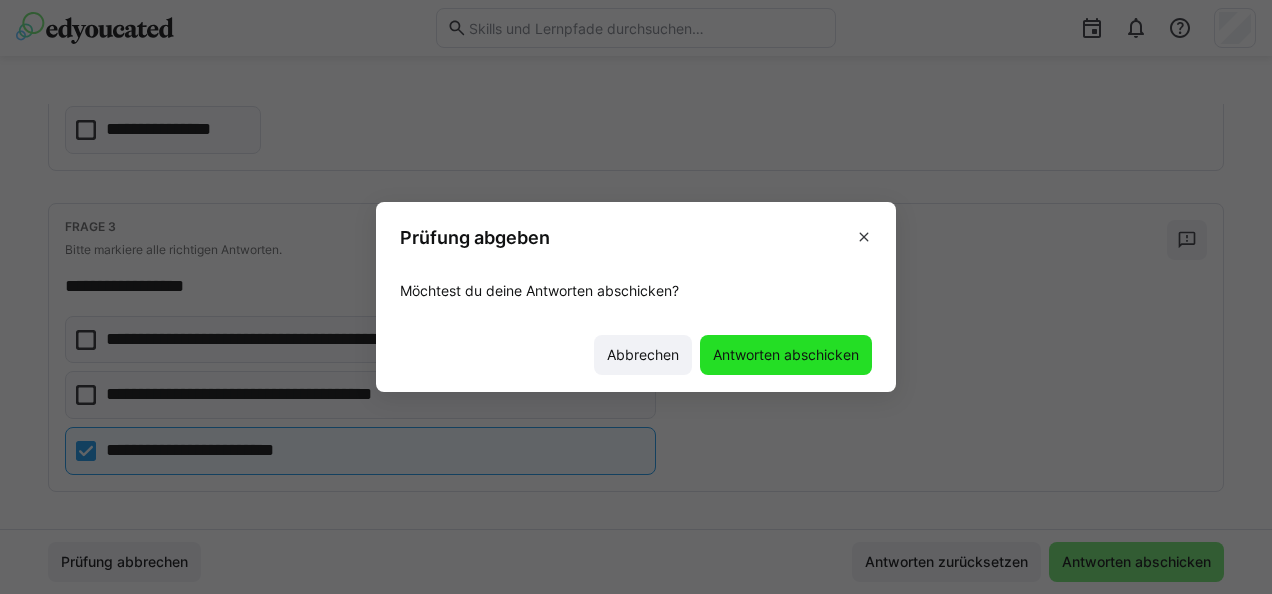 click on "Antworten abschicken" 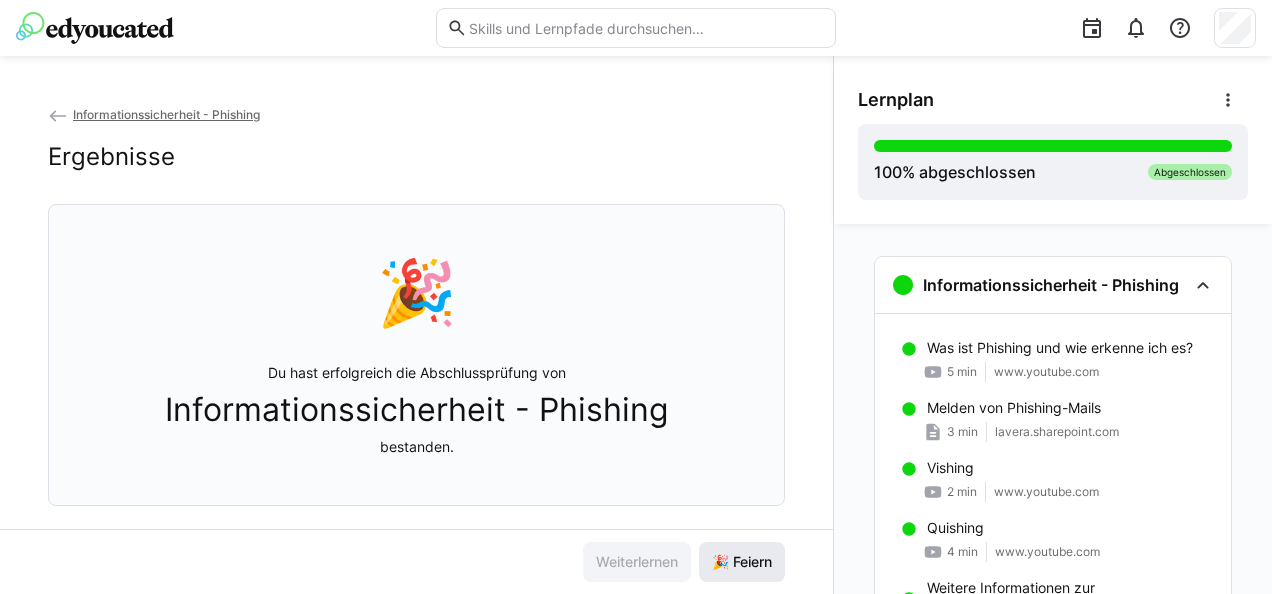 click on "🎉 Feiern" 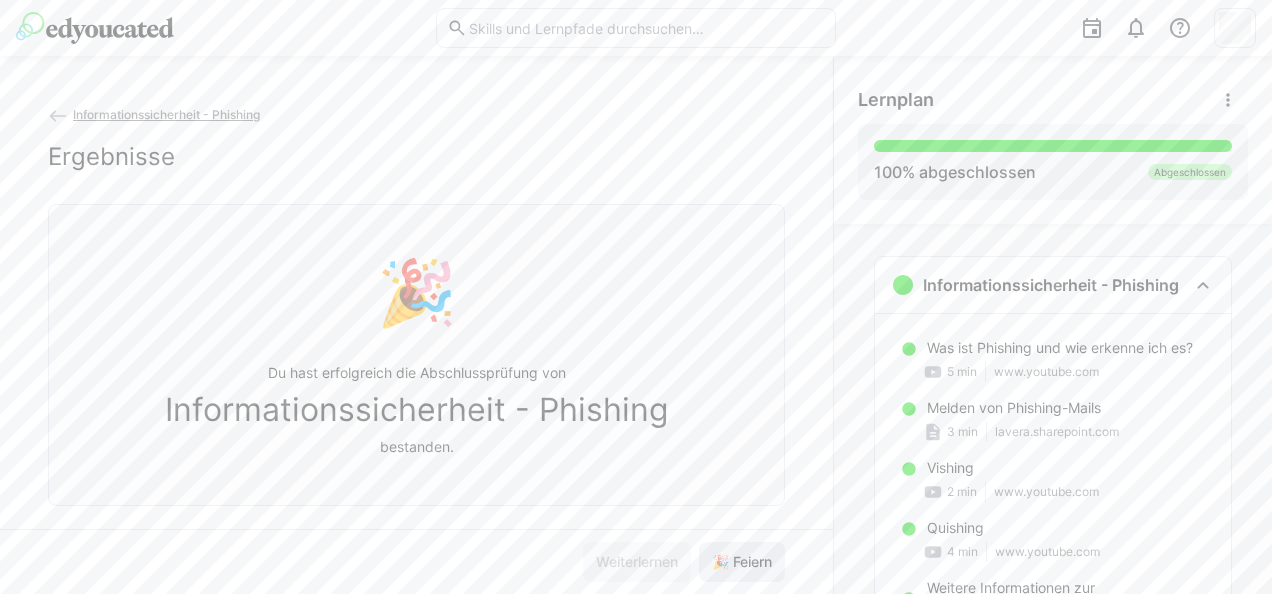 click on "🎉 Feiern" 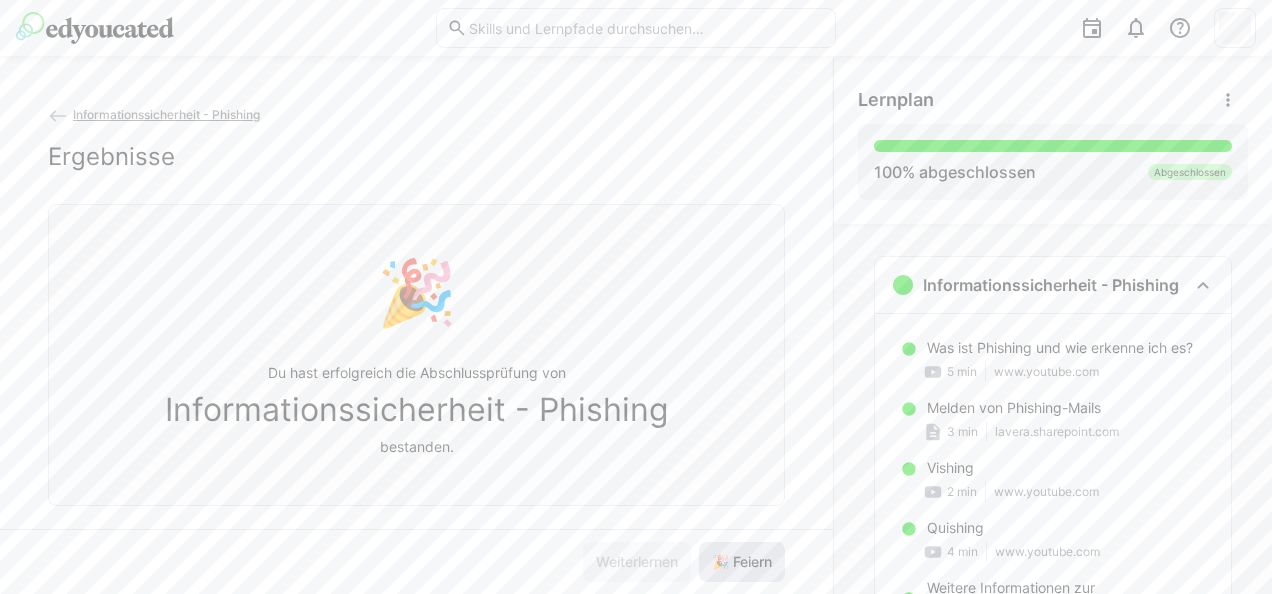 click on "🎉 Feiern" 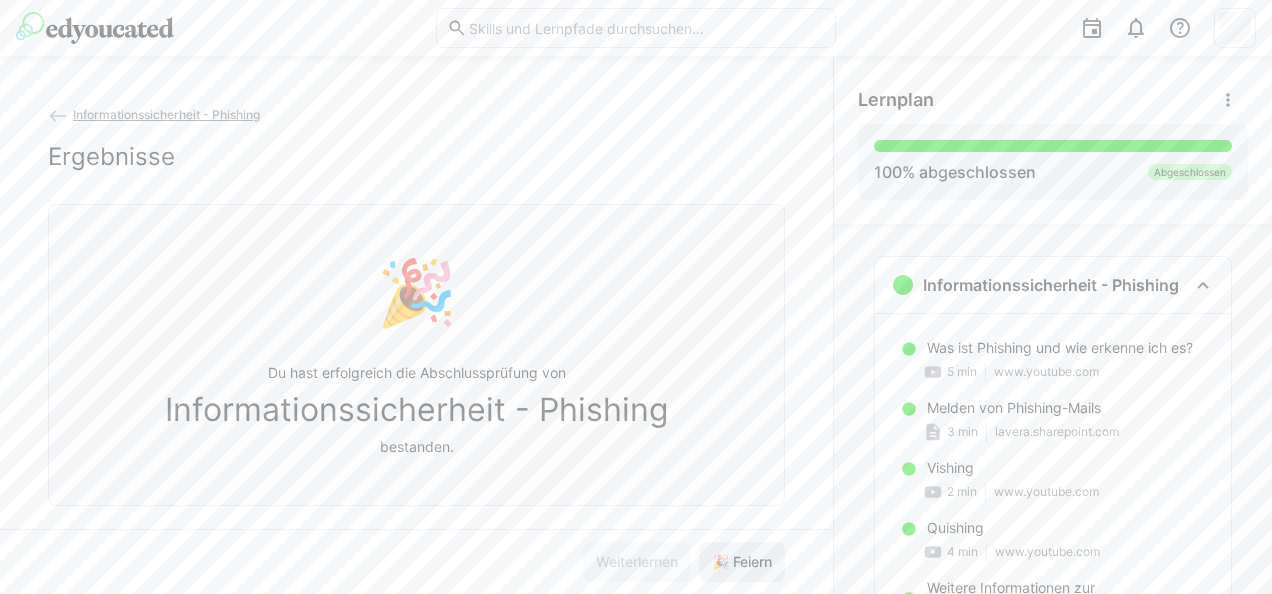 click on "🎉 Feiern" 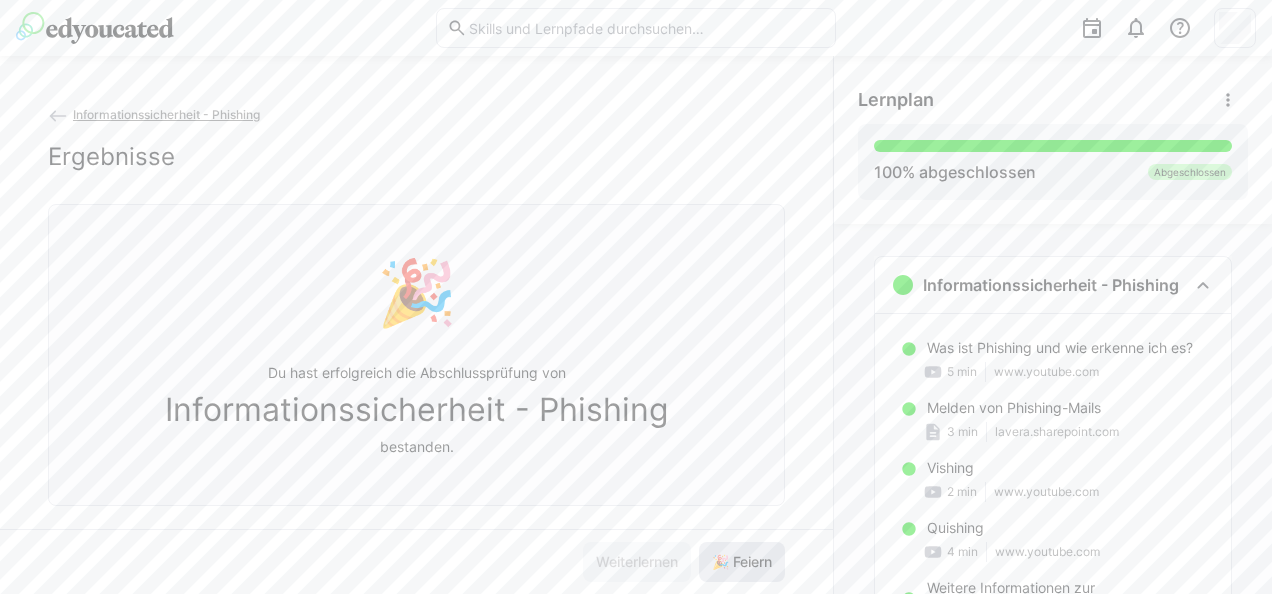 click on "🎉 Feiern" 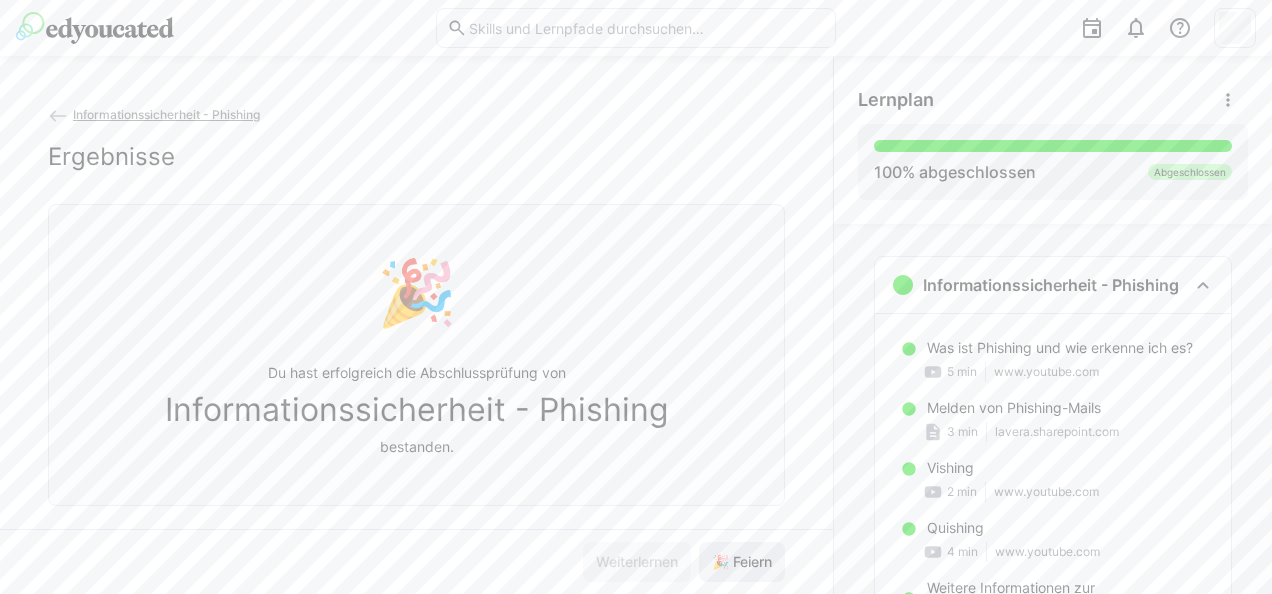 click on "🎉 Feiern" 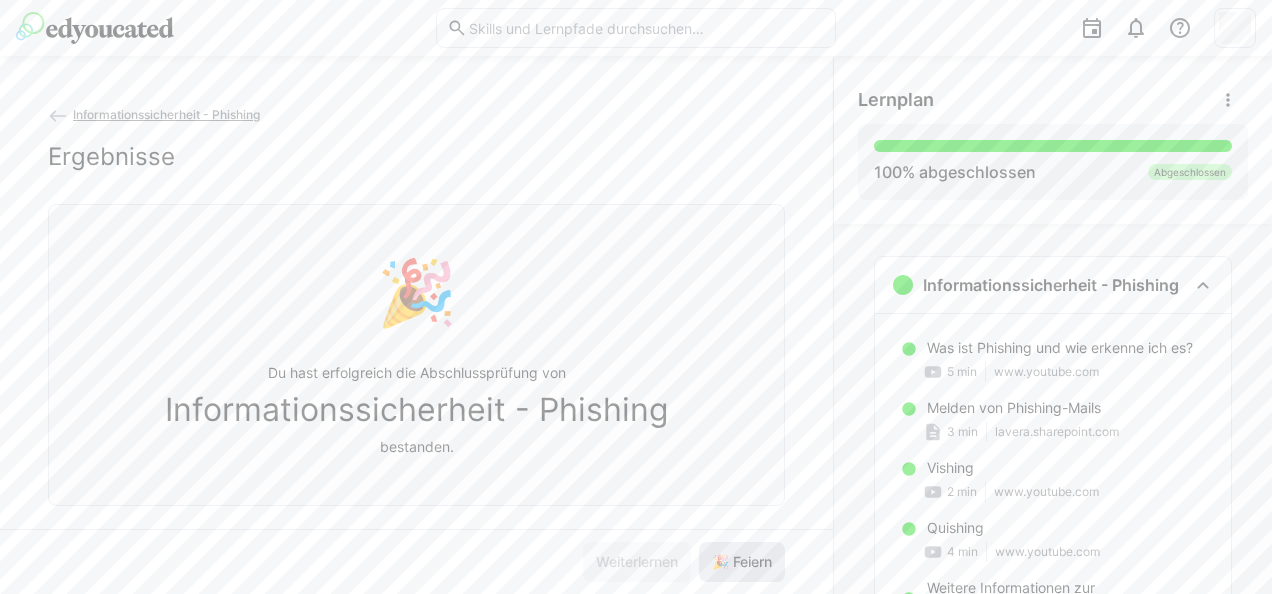 click on "🎉 Feiern" 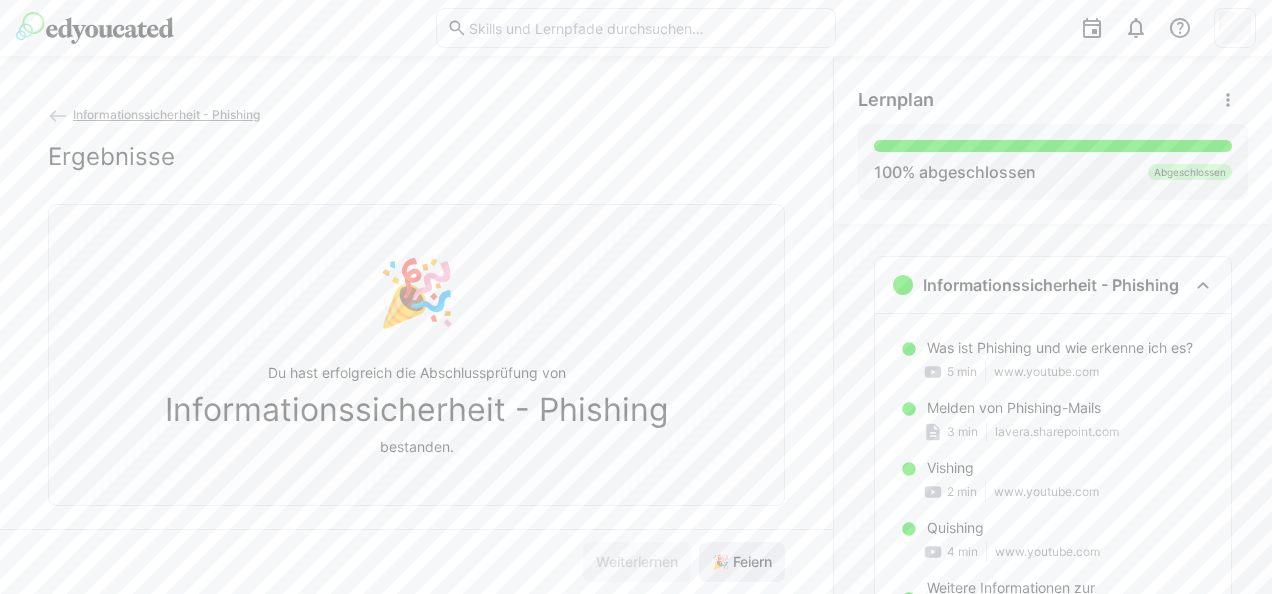 click on "🎉 Feiern" 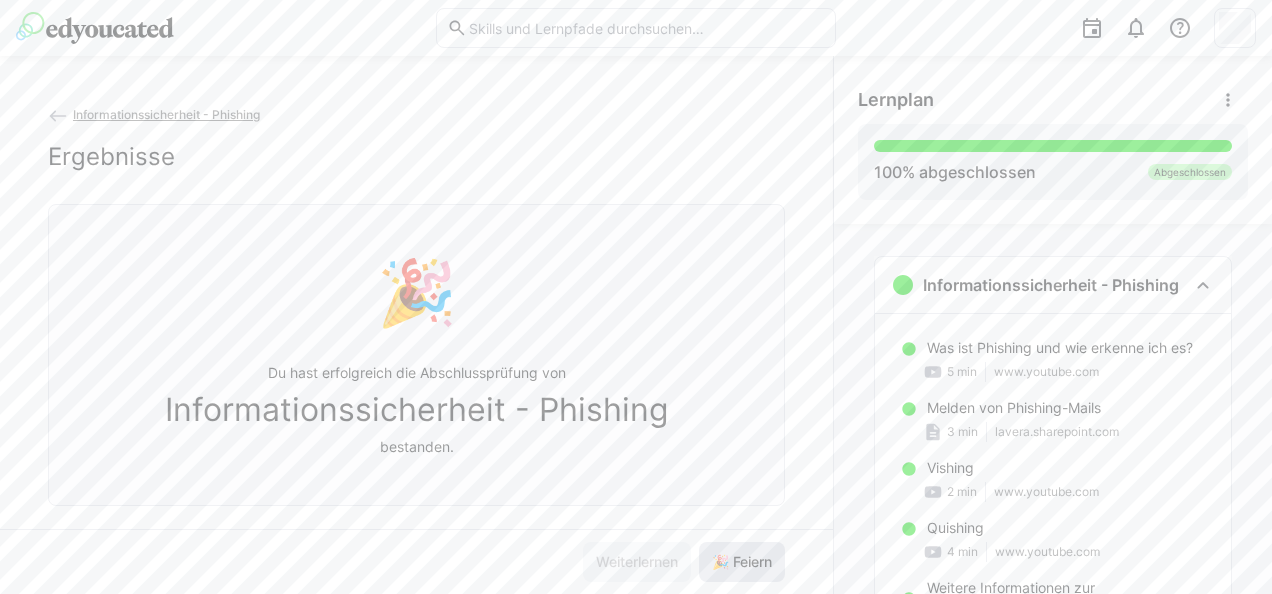 click on "🎉 Feiern" 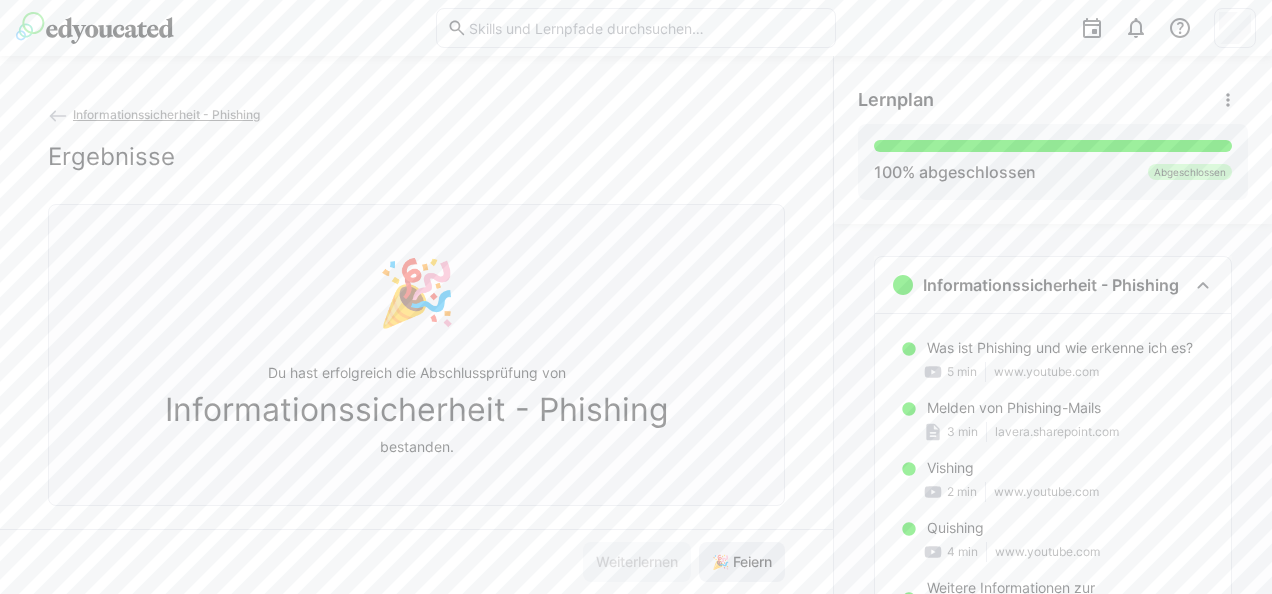 click on "🎉 Feiern" 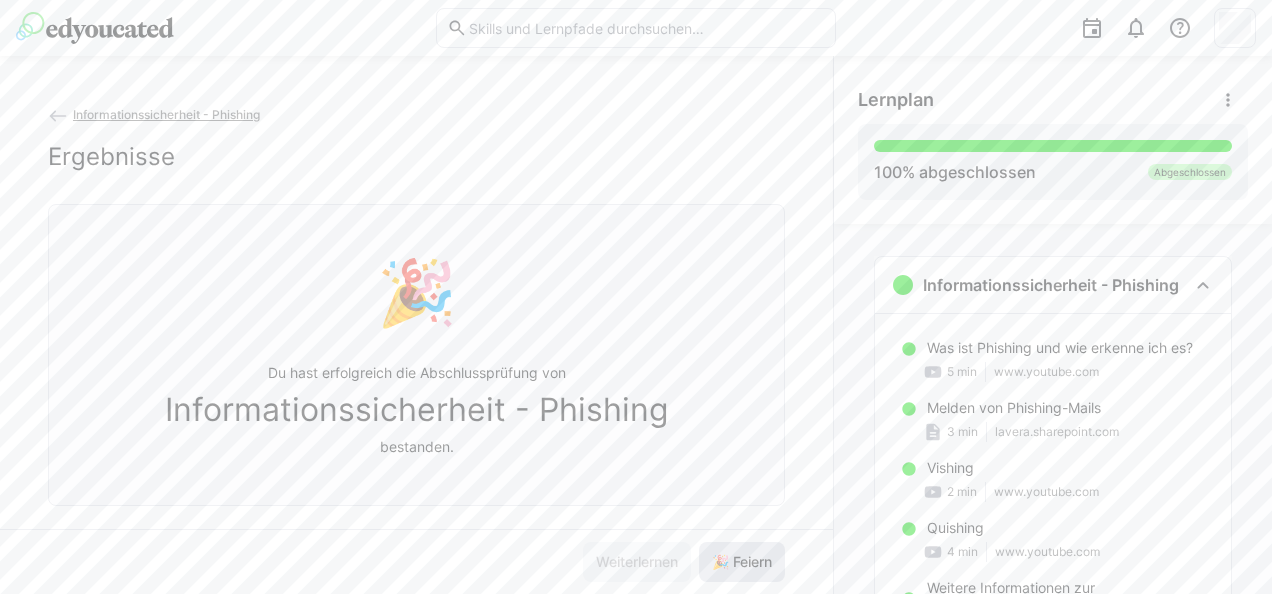 click on "🎉 Feiern" 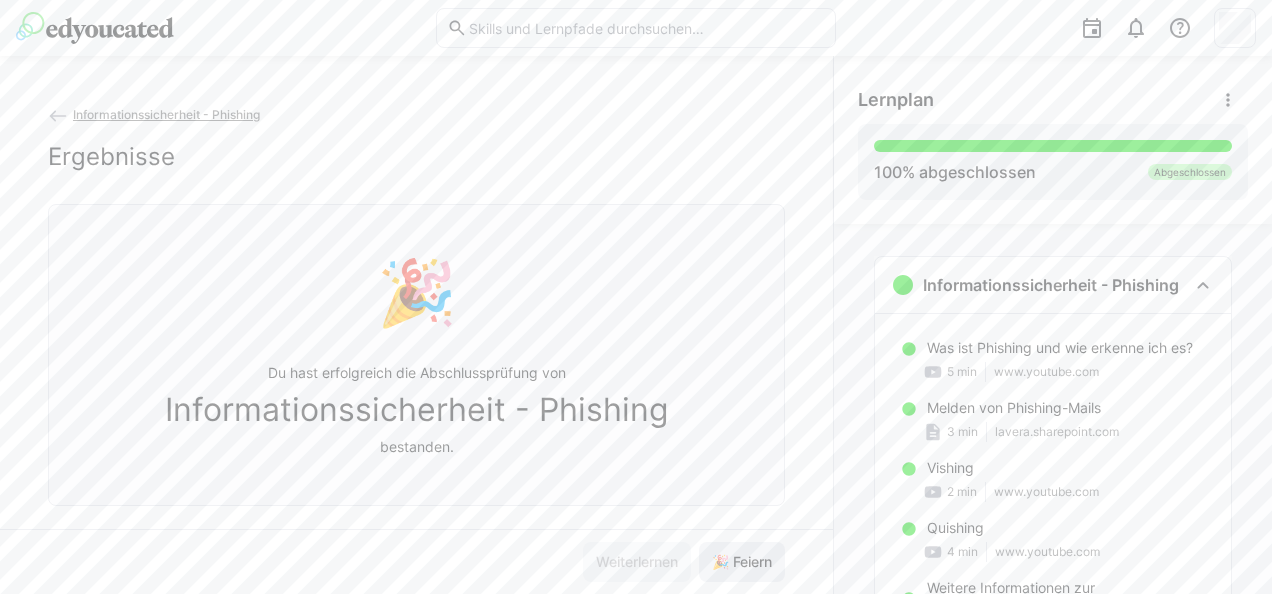 click on "🎉 Feiern" 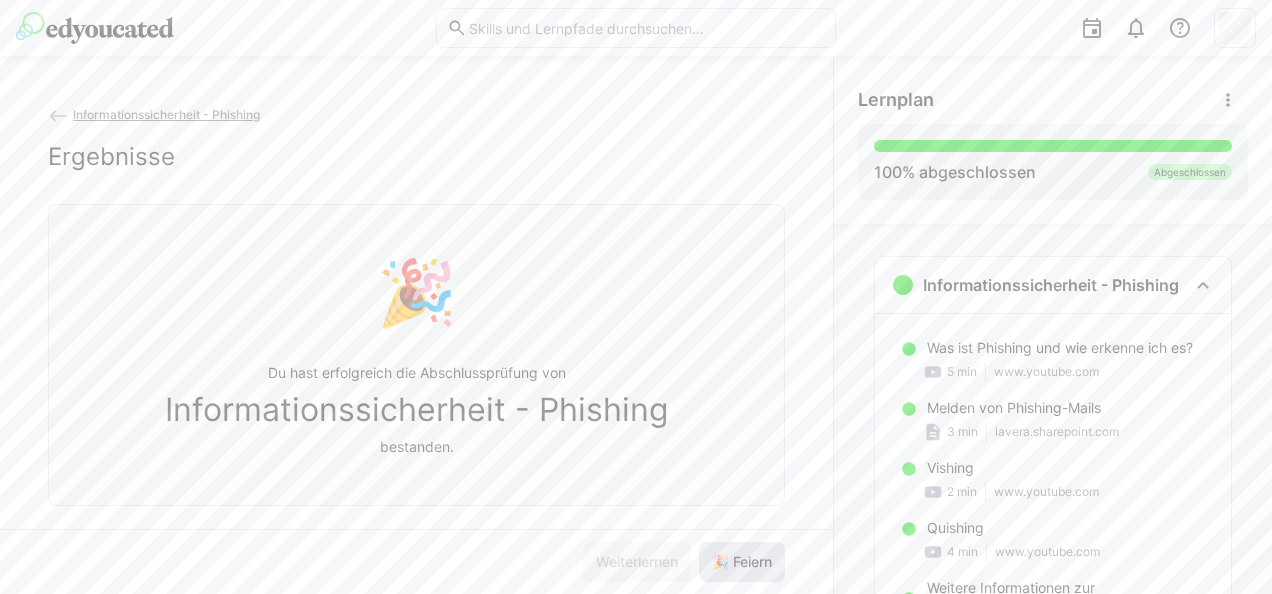 click on "🎉 Feiern" 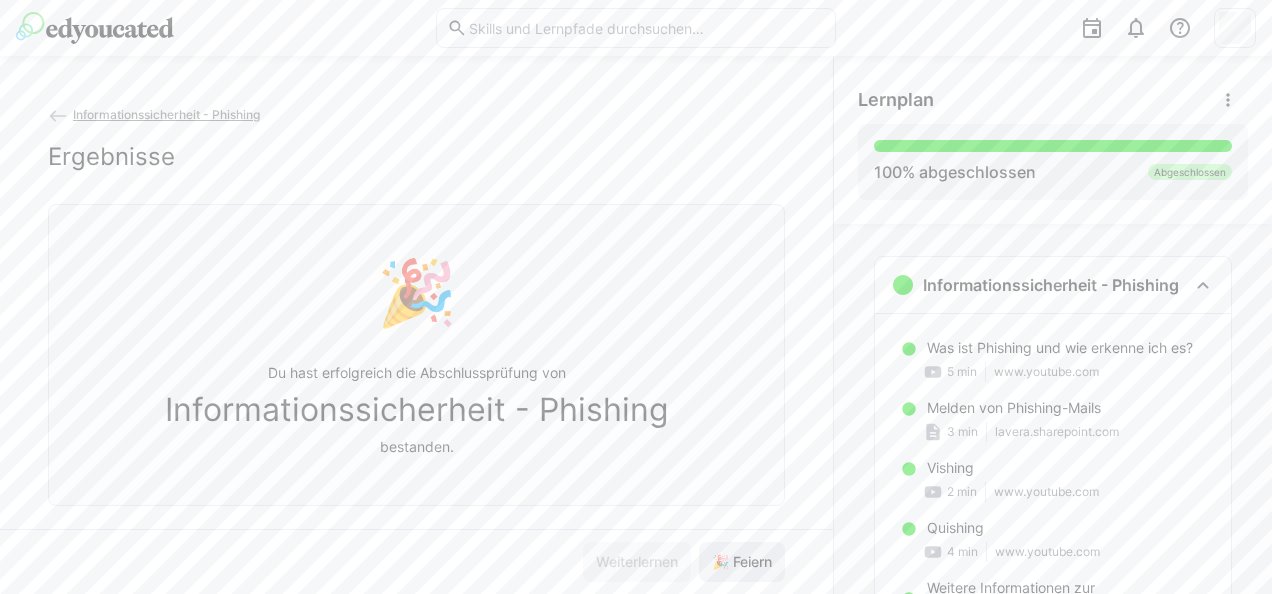 click on "🎉 Feiern" 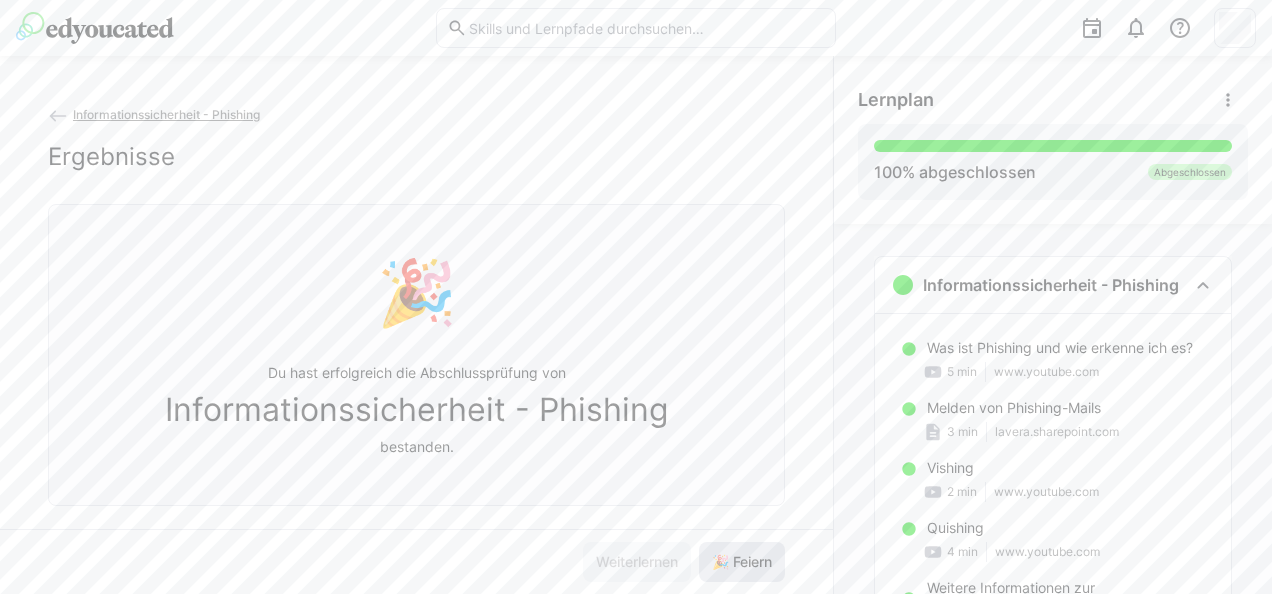 click on "🎉 Feiern" 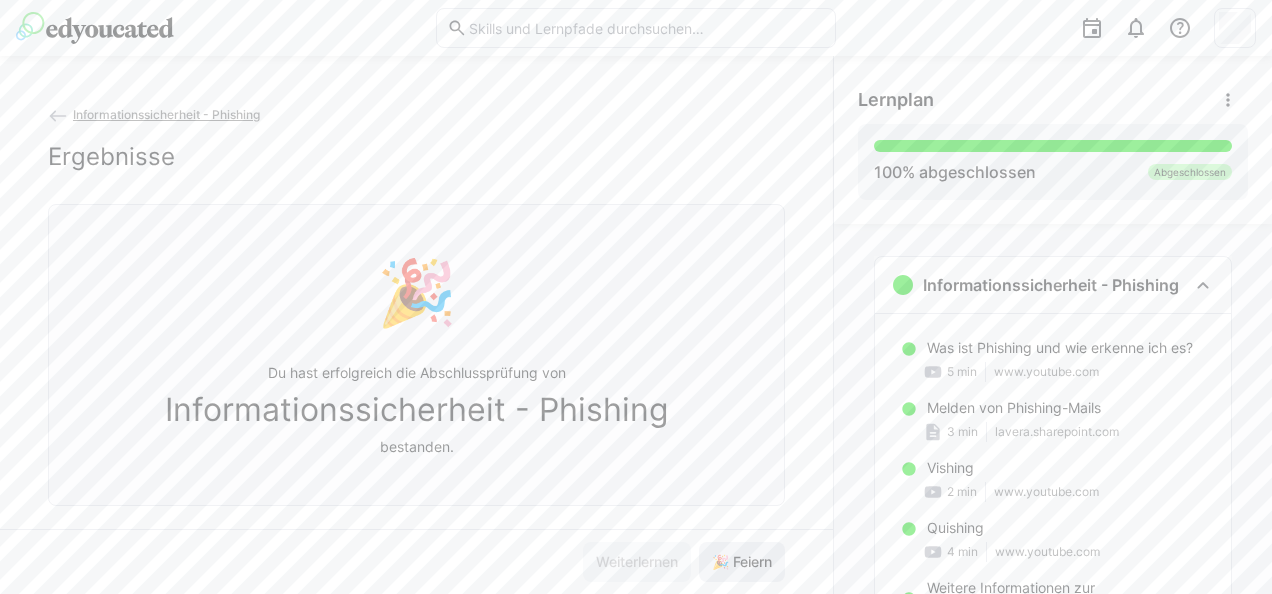 click on "🎉 Feiern" 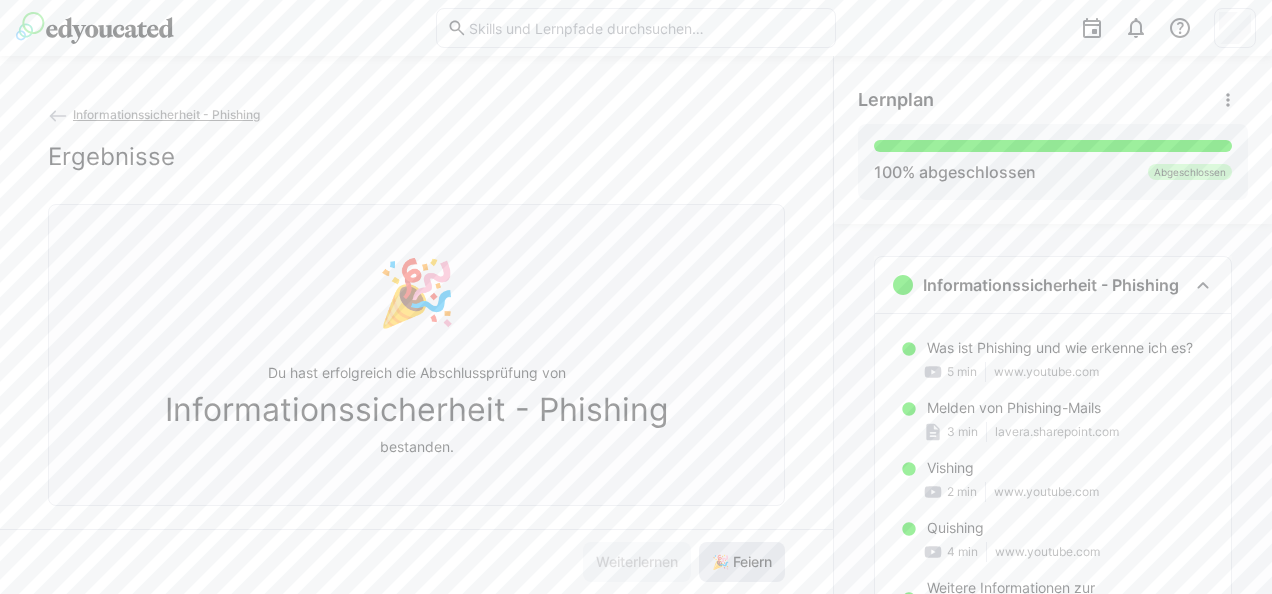 click on "🎉 Feiern" 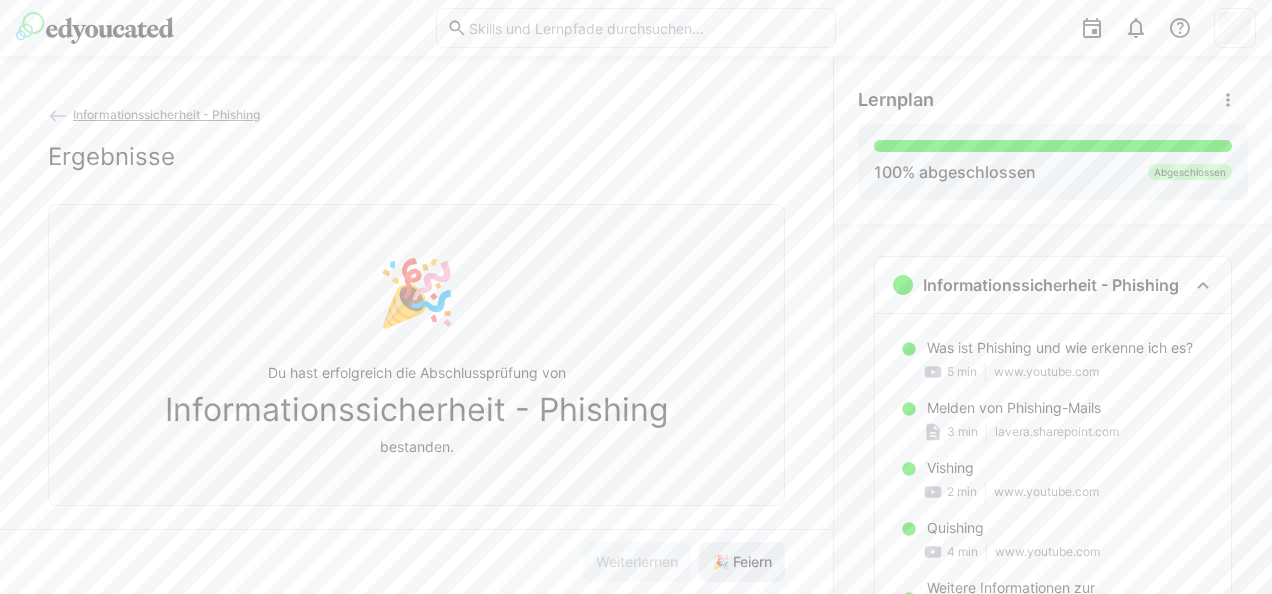 click on "🎉 Feiern" 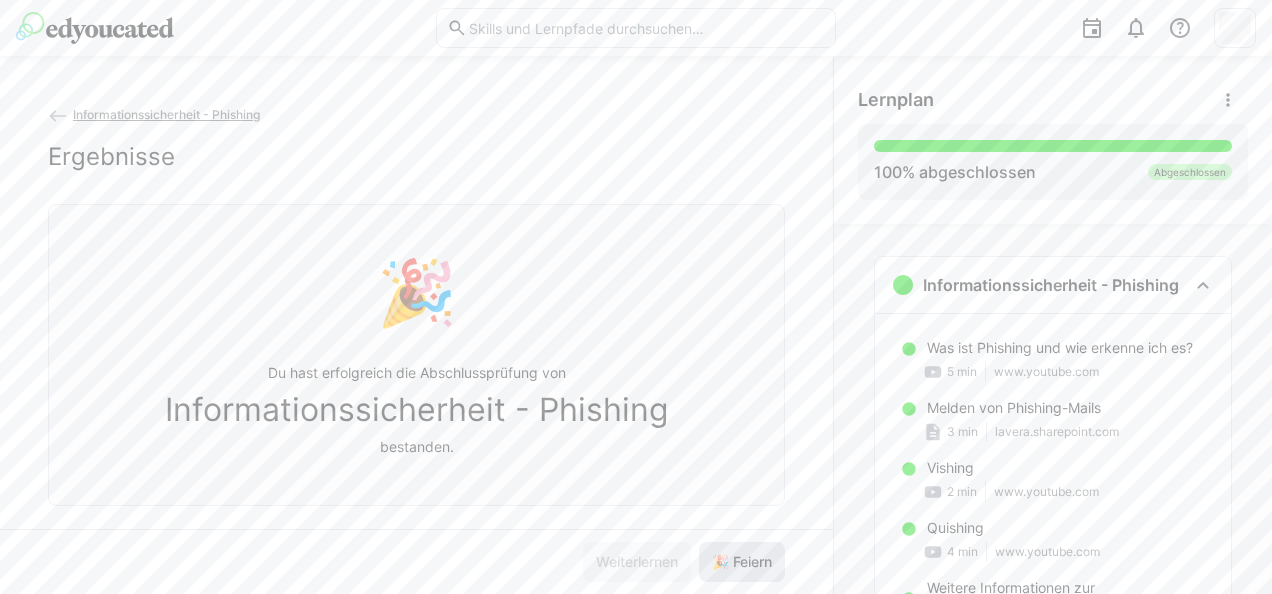 click on "🎉 Feiern" 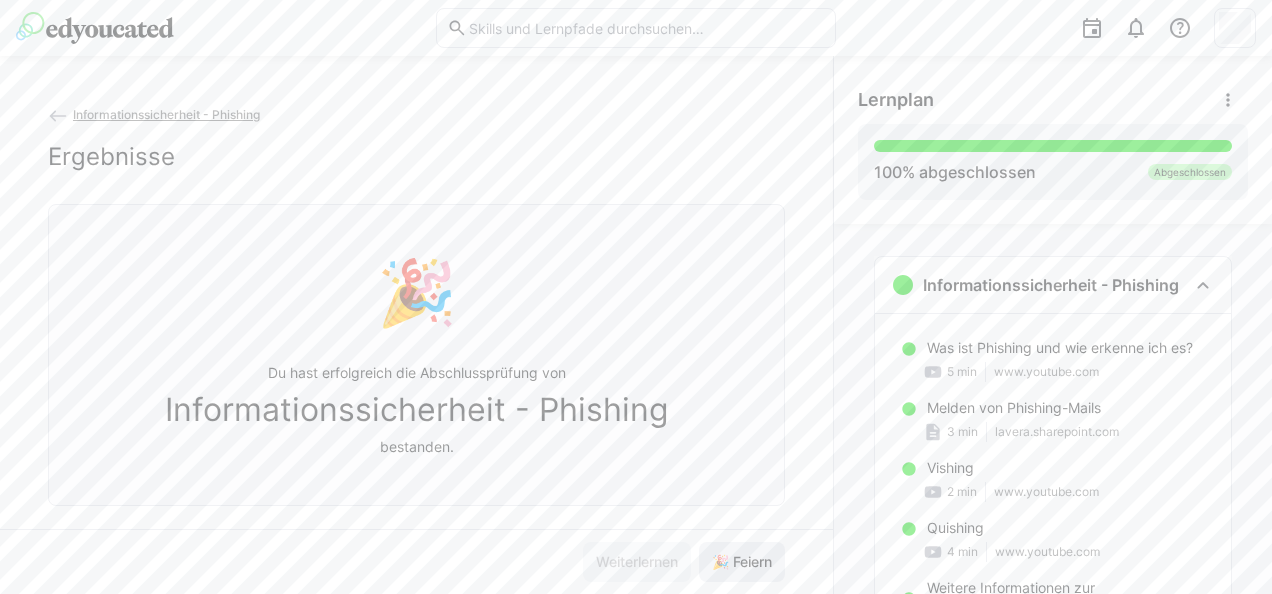 click on "🎉 Feiern" 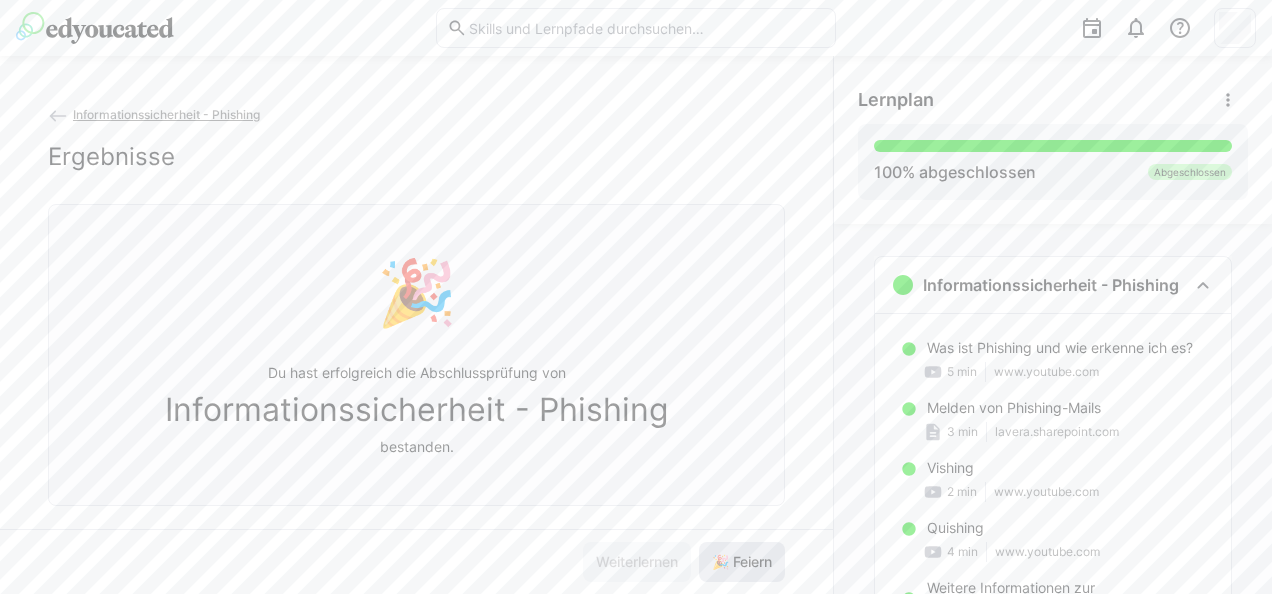 click on "🎉 Feiern" 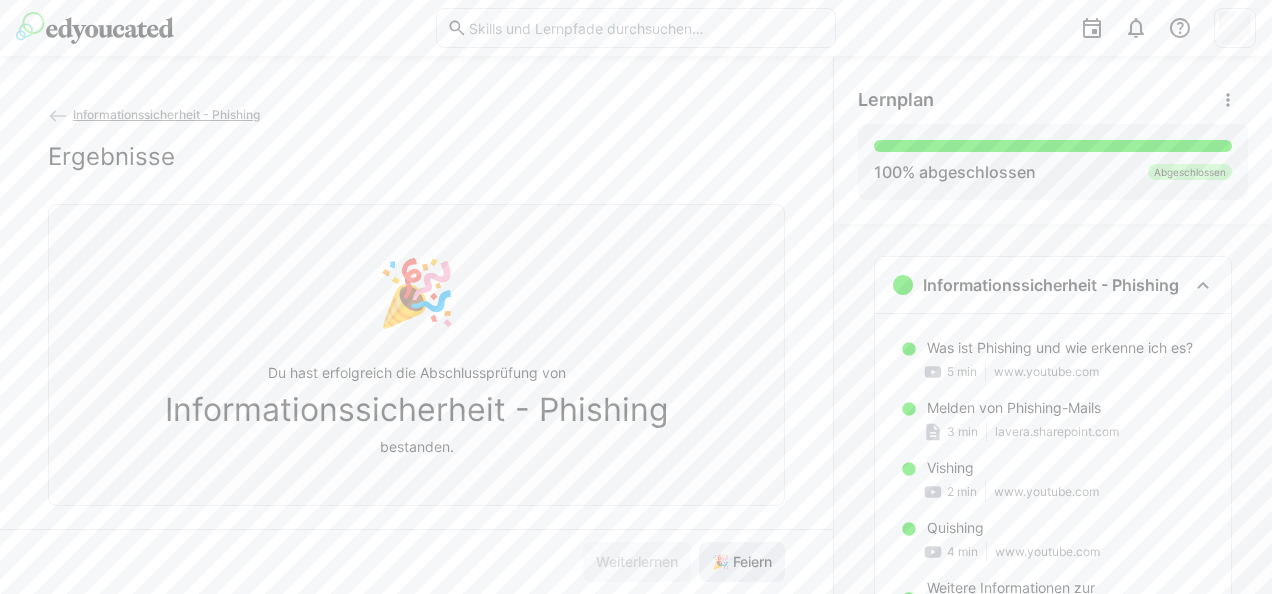 click on "🎉 Feiern" 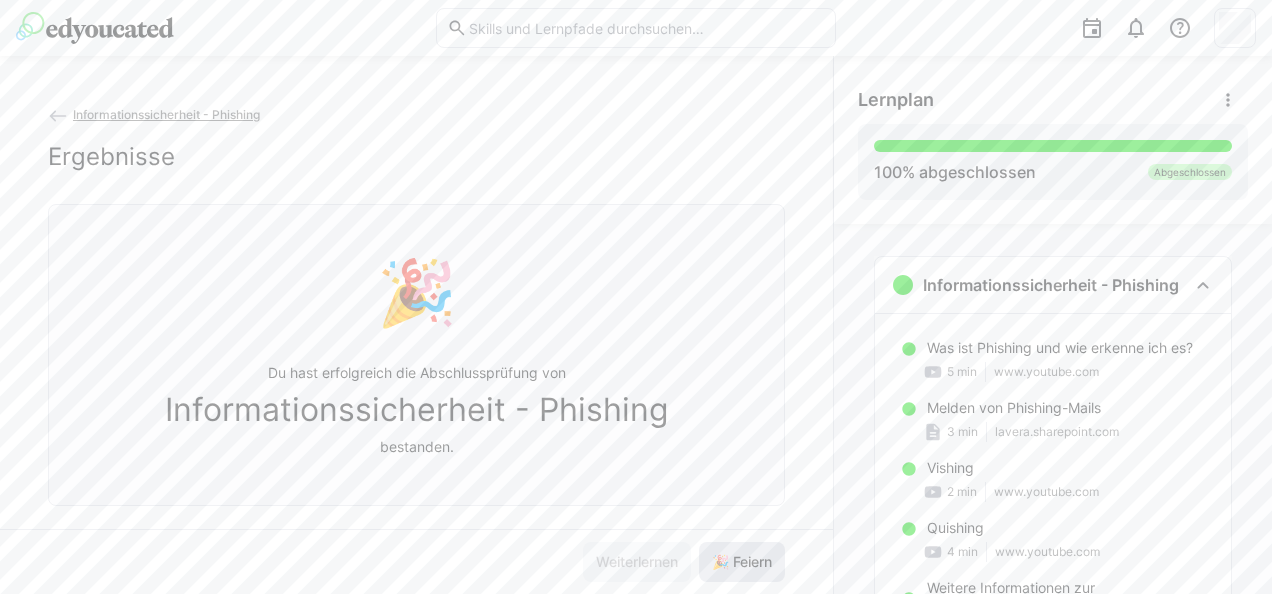 click on "🎉 Feiern" 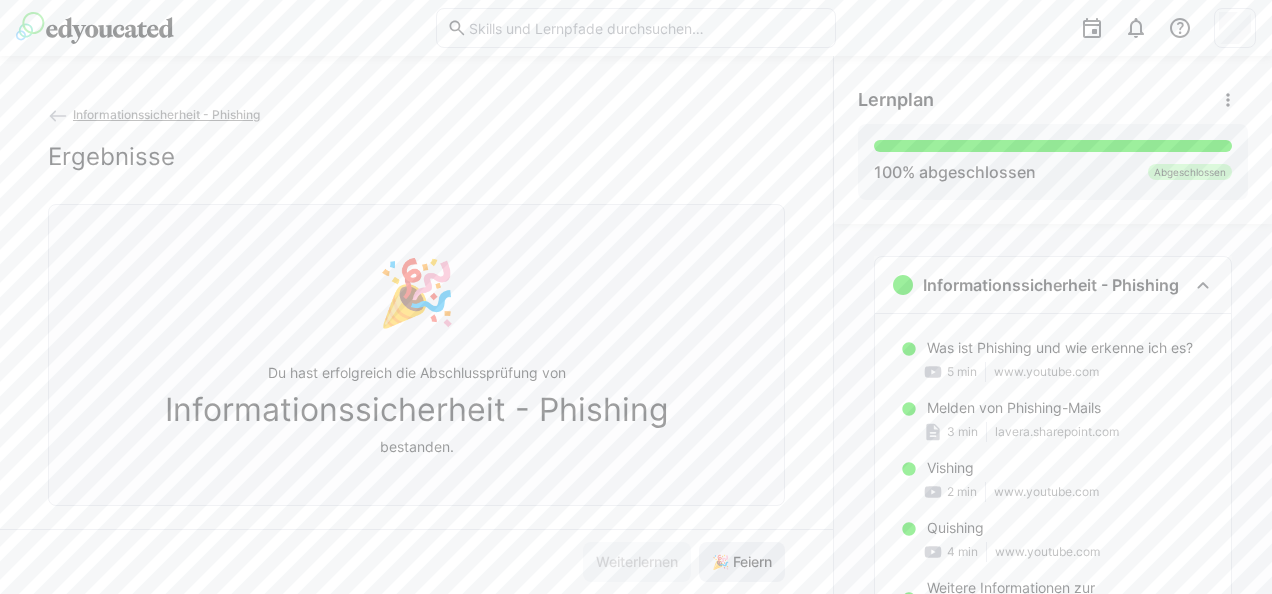 click on "🎉 Feiern" 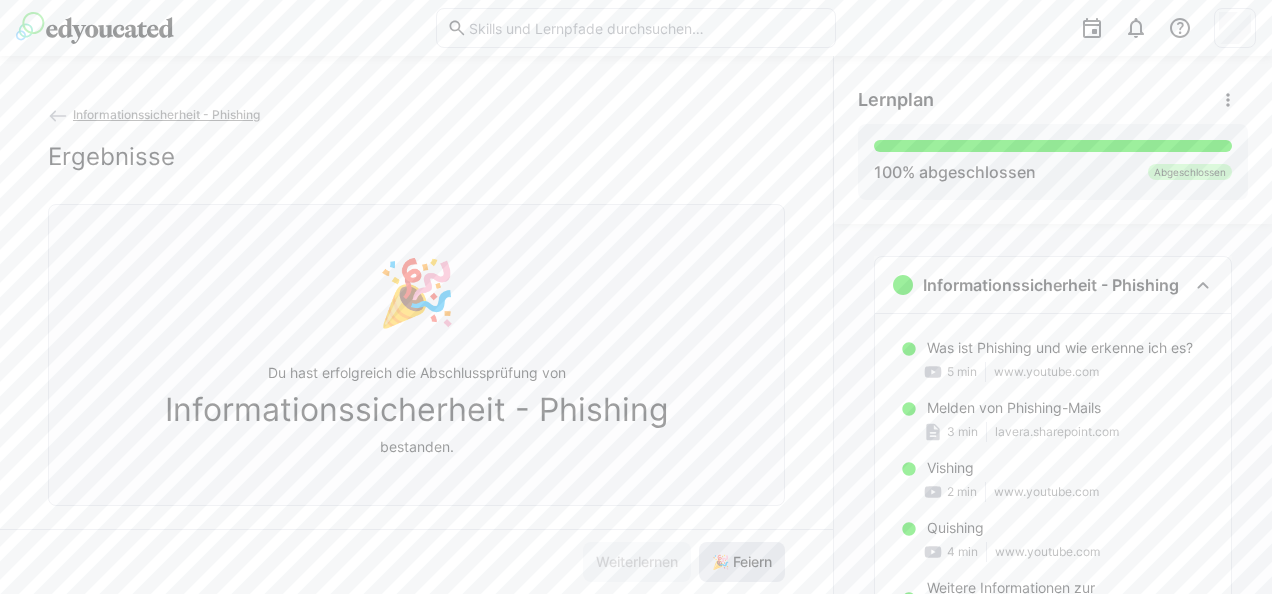 click on "🎉 Feiern" 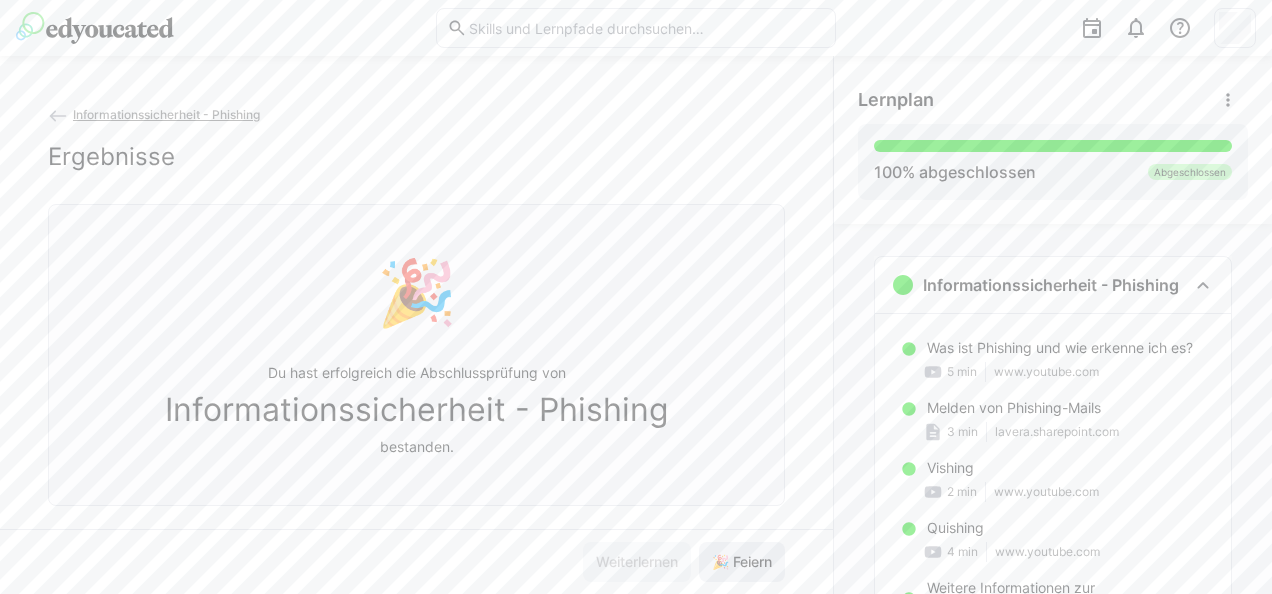 click on "🎉 Feiern" 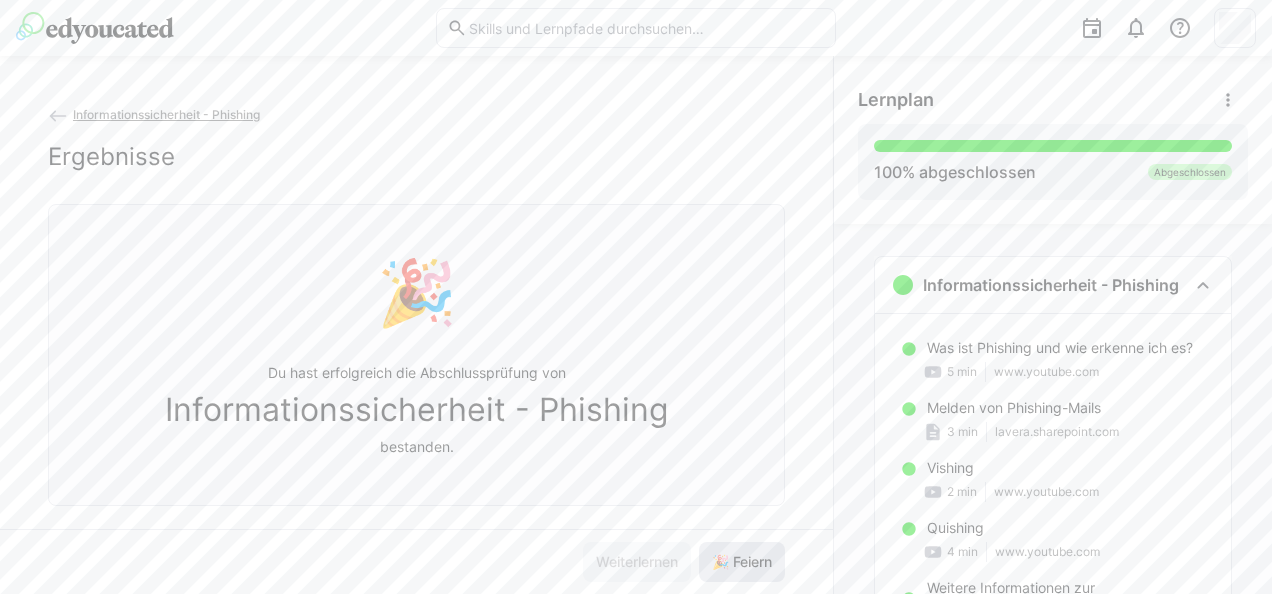 click on "🎉 Feiern" 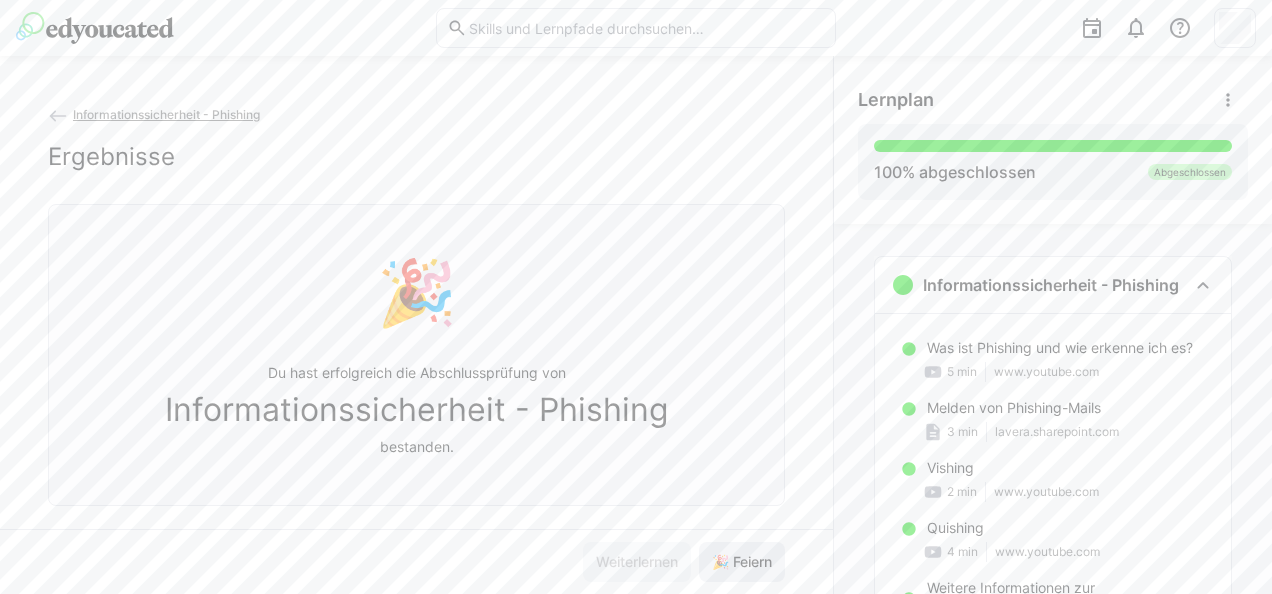click on "🎉 Feiern" 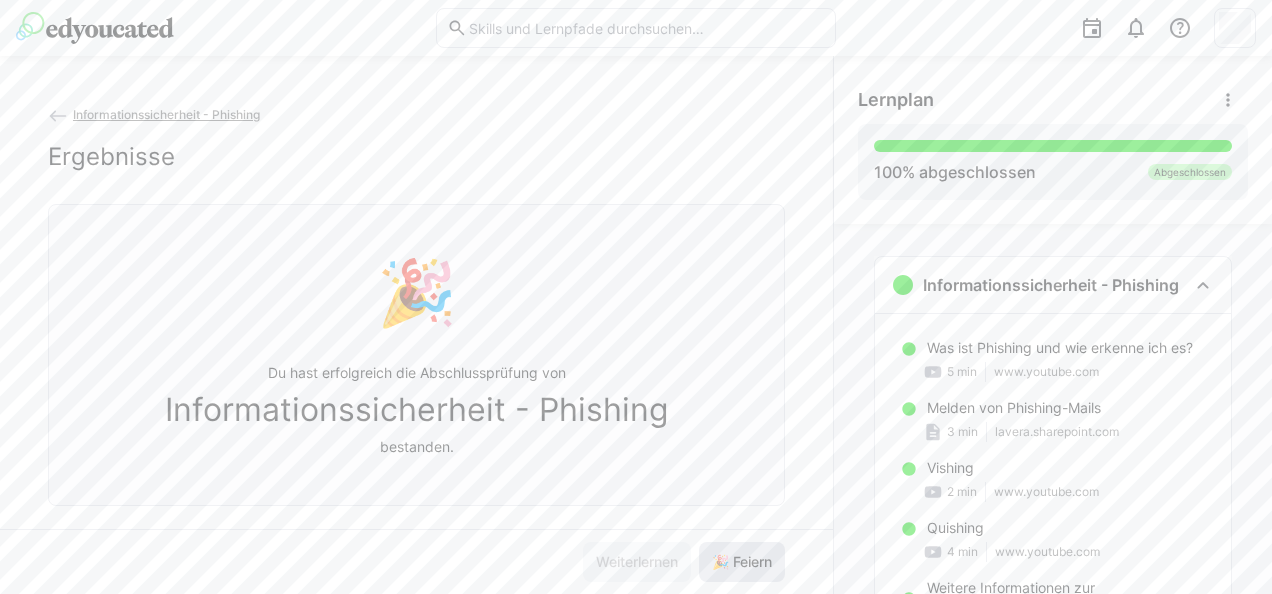 click on "🎉 Feiern" 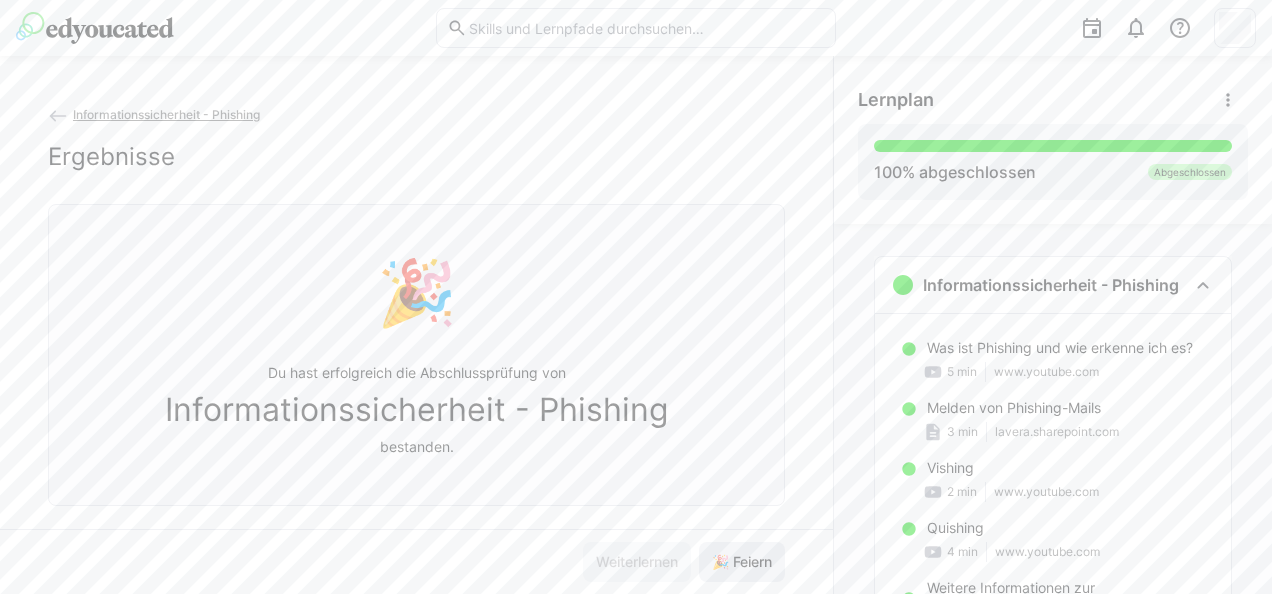 click on "🎉 Feiern" 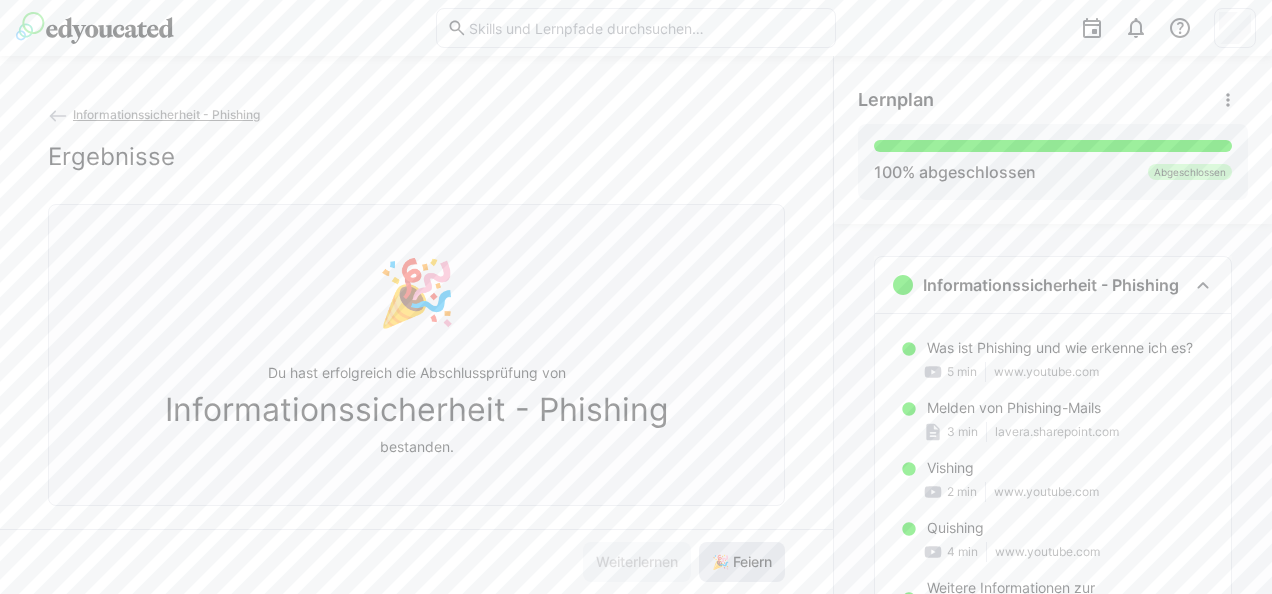 click on "🎉 Feiern" 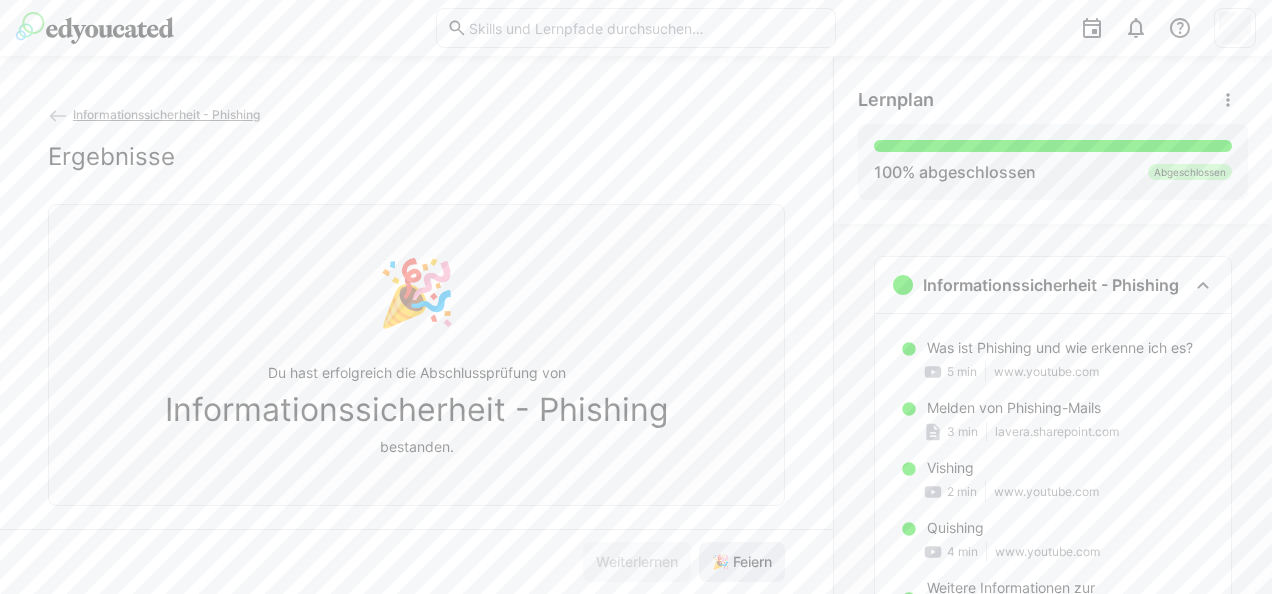 click on "🎉 Feiern" 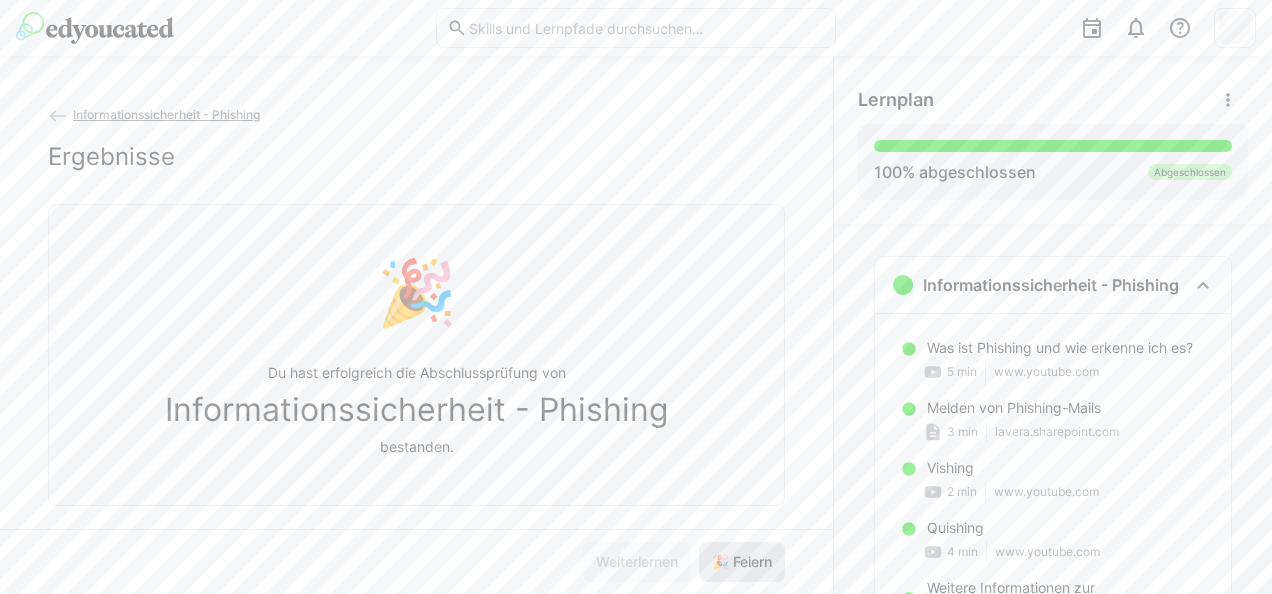 click on "🎉 Feiern" 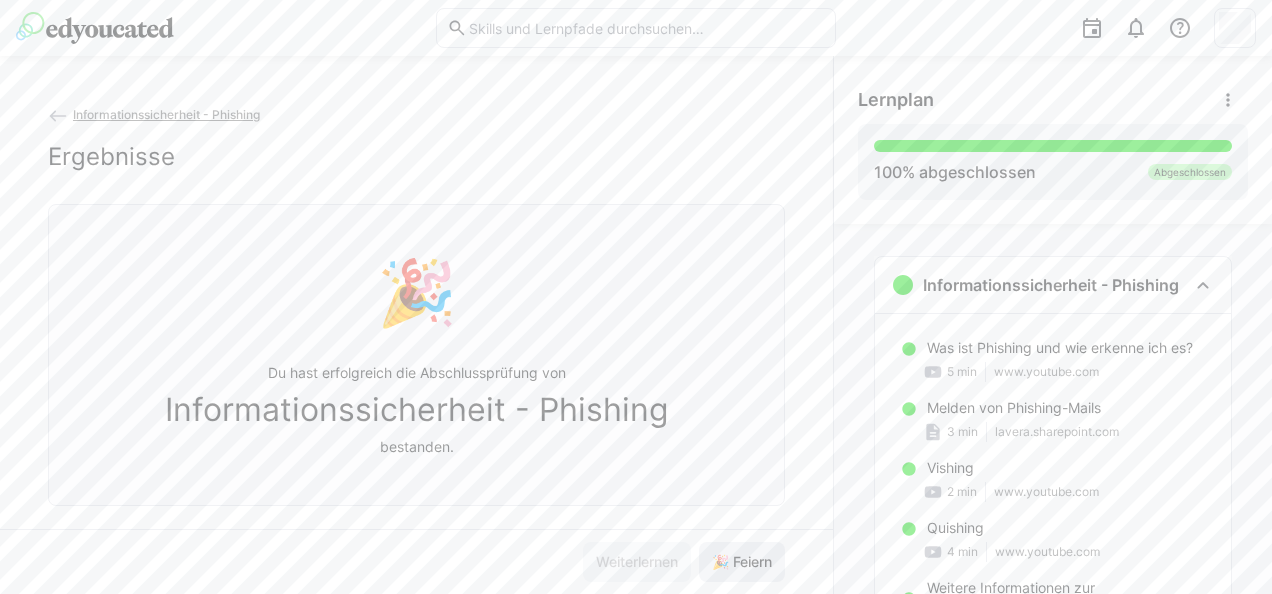 click on "🎉 Feiern" 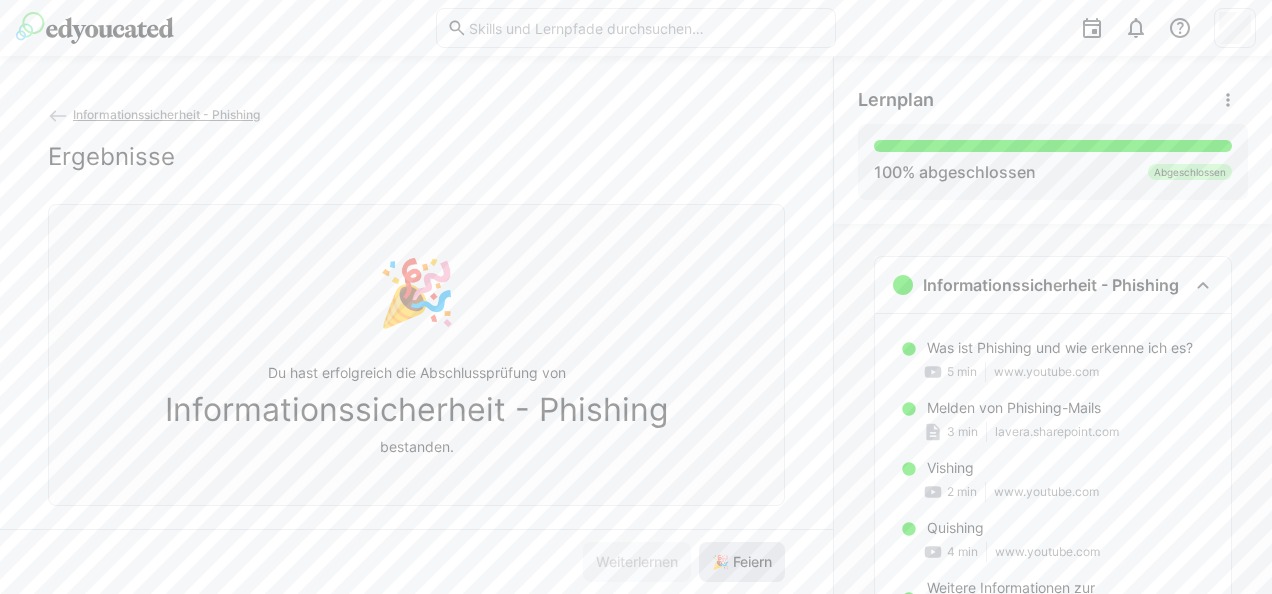 click on "🎉 Feiern" 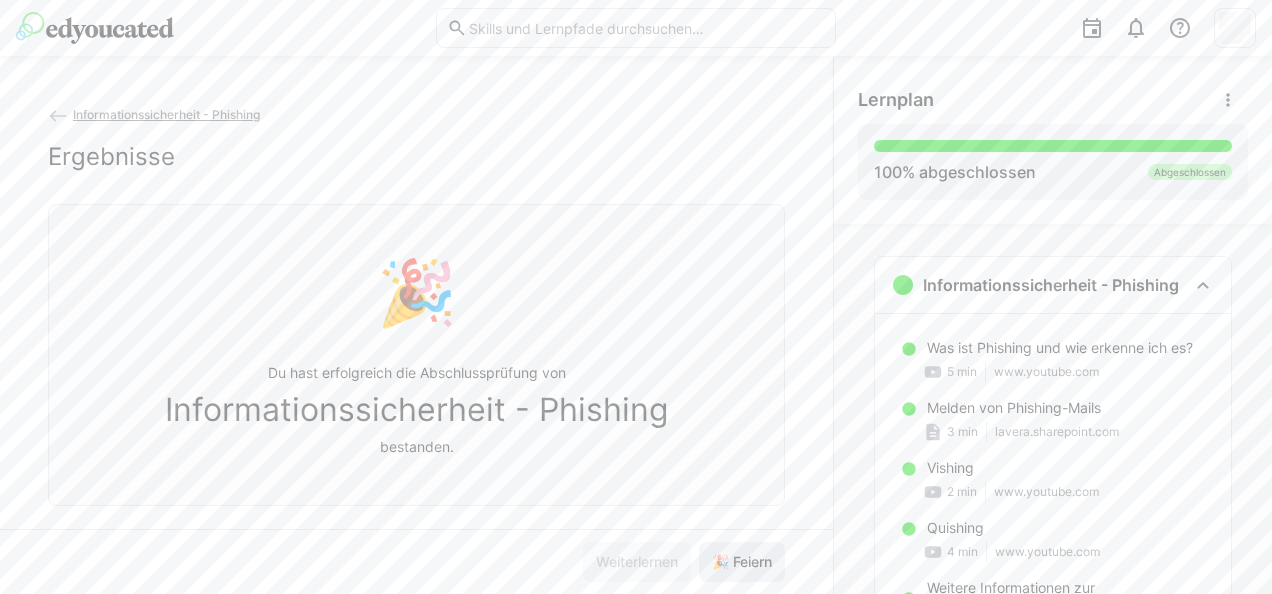 click on "🎉 Feiern" 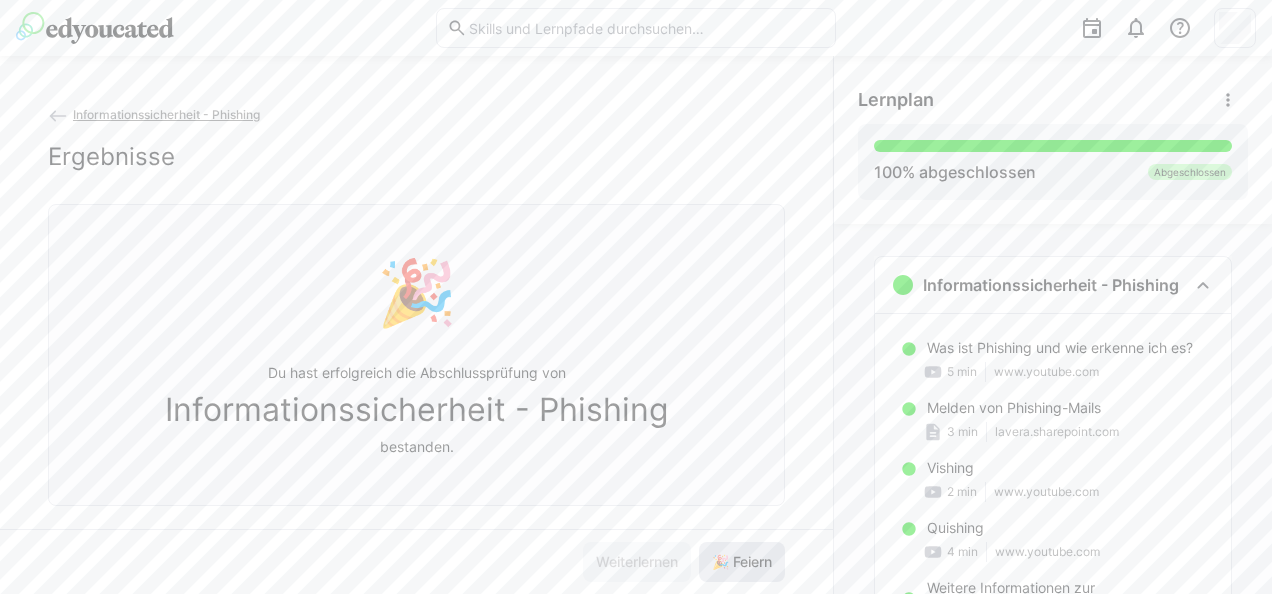 click on "🎉 Feiern" 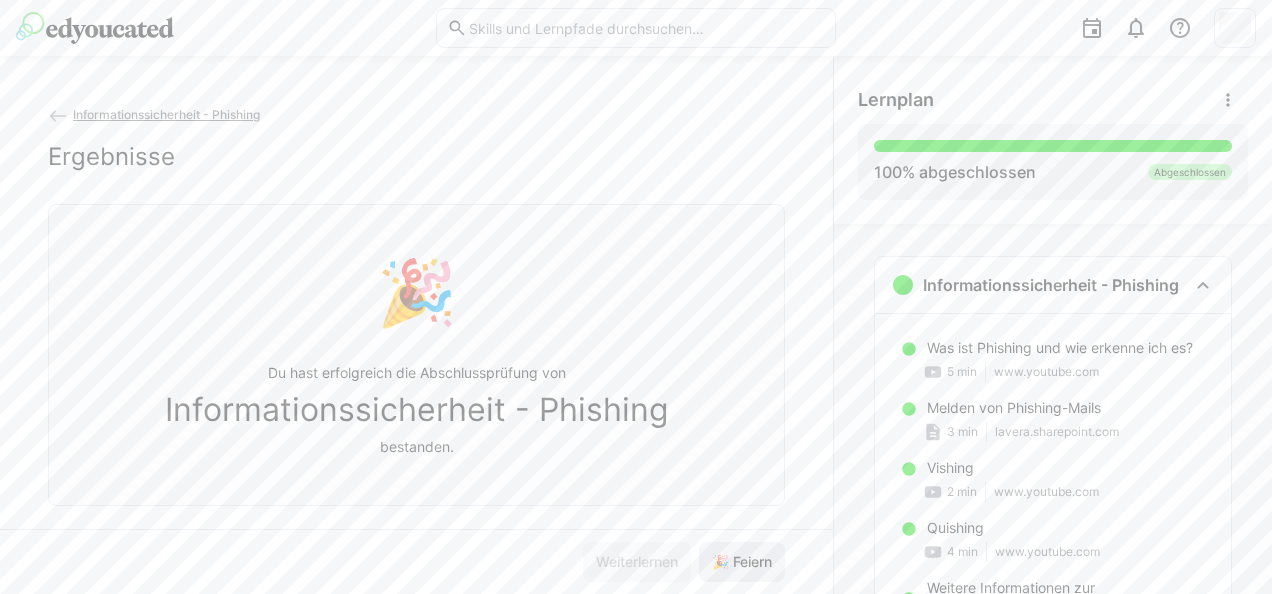 click on "🎉 Feiern" 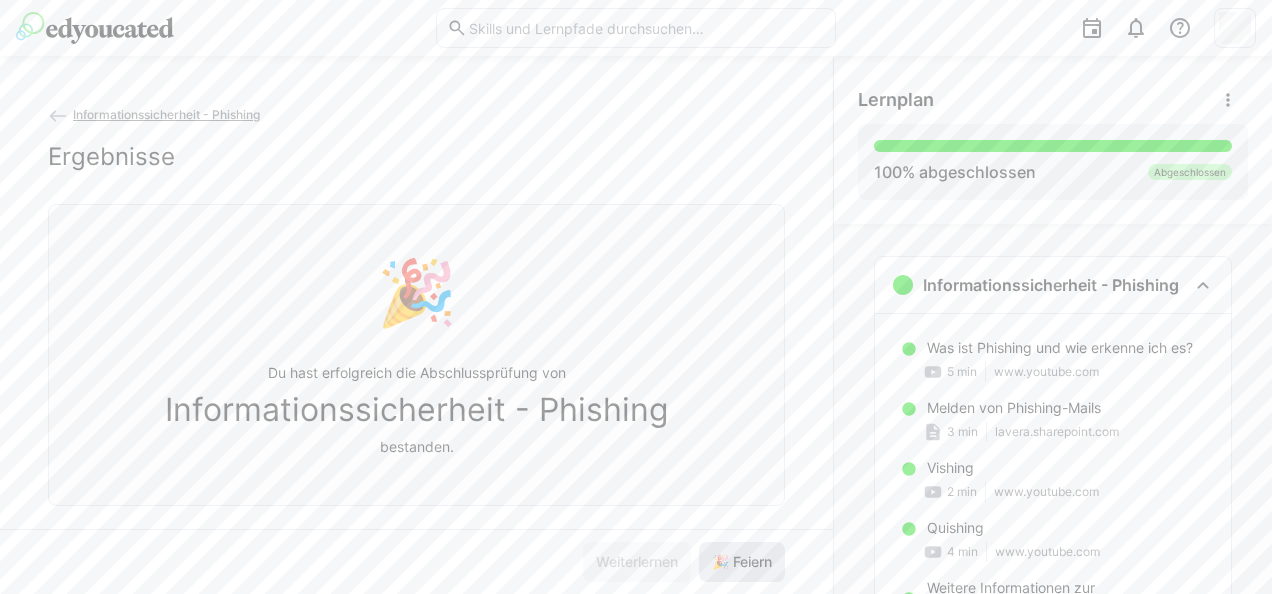 click on "🎉 Feiern" 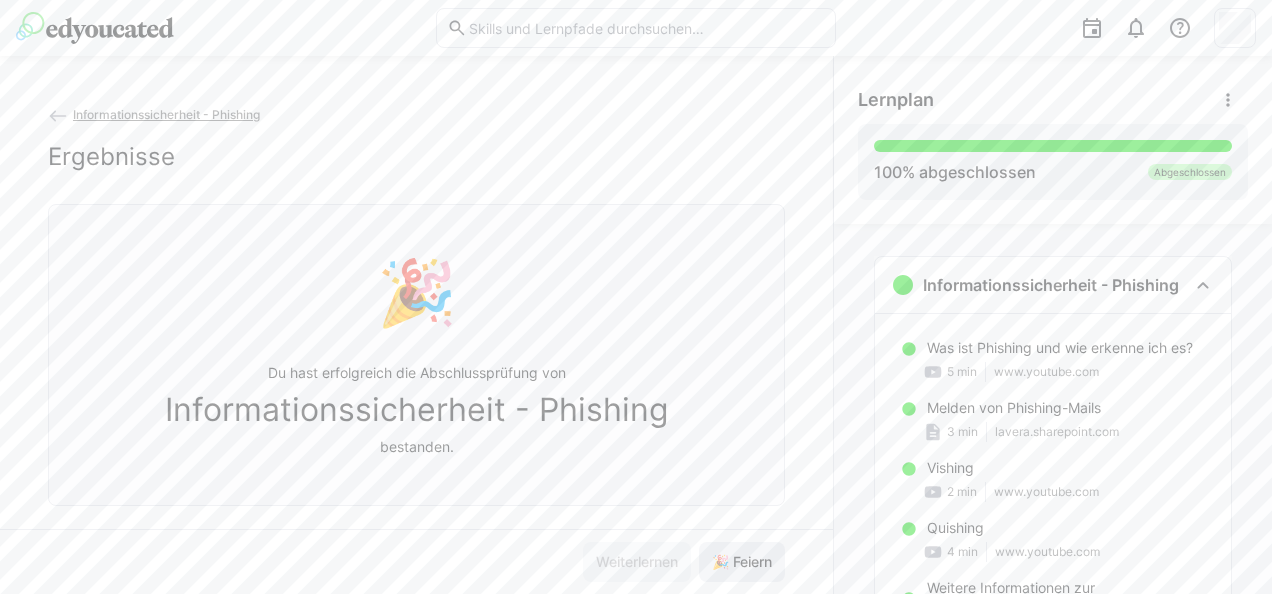 click on "🎉 Feiern" 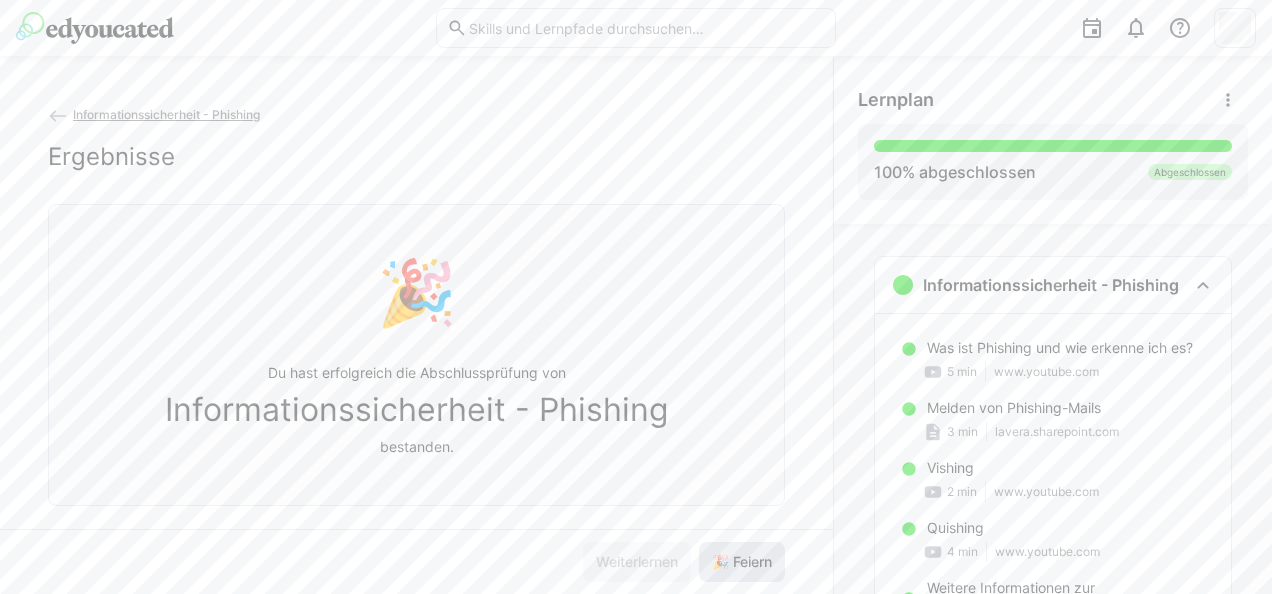 click on "🎉 Feiern" 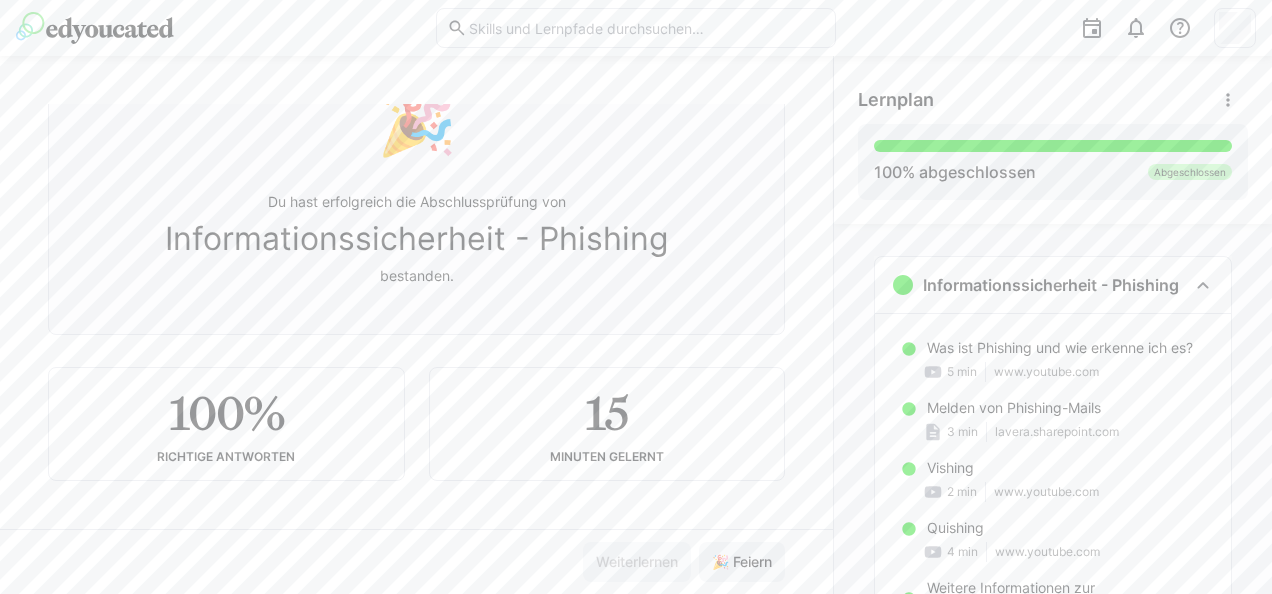 scroll, scrollTop: 175, scrollLeft: 0, axis: vertical 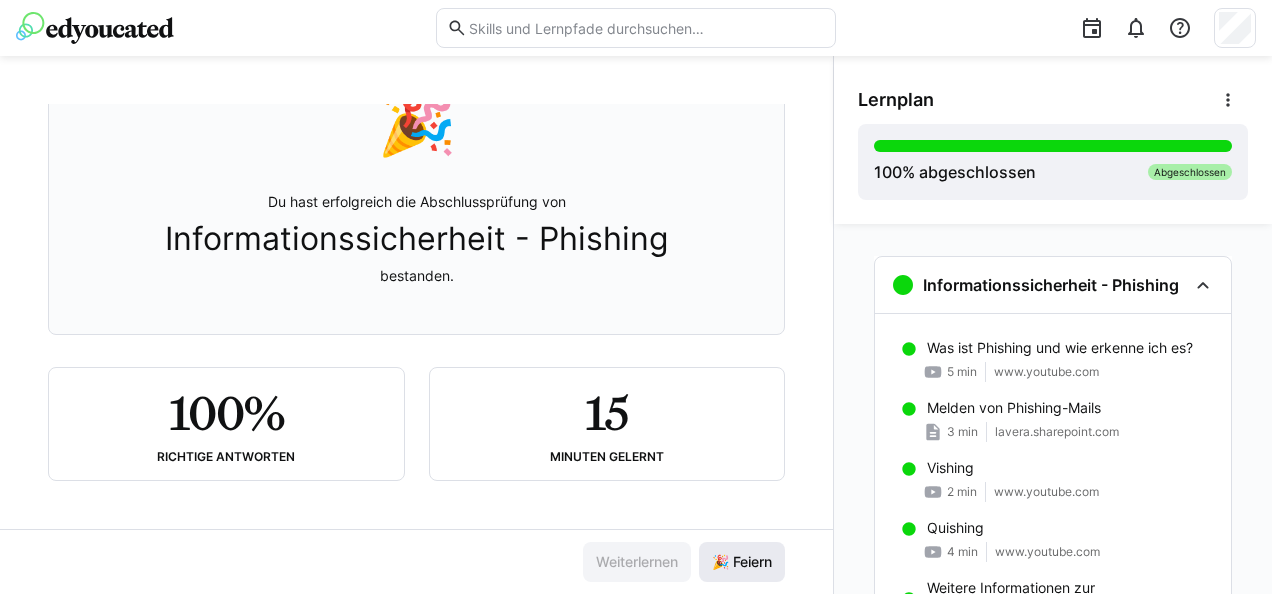 click on "🎉 Feiern" 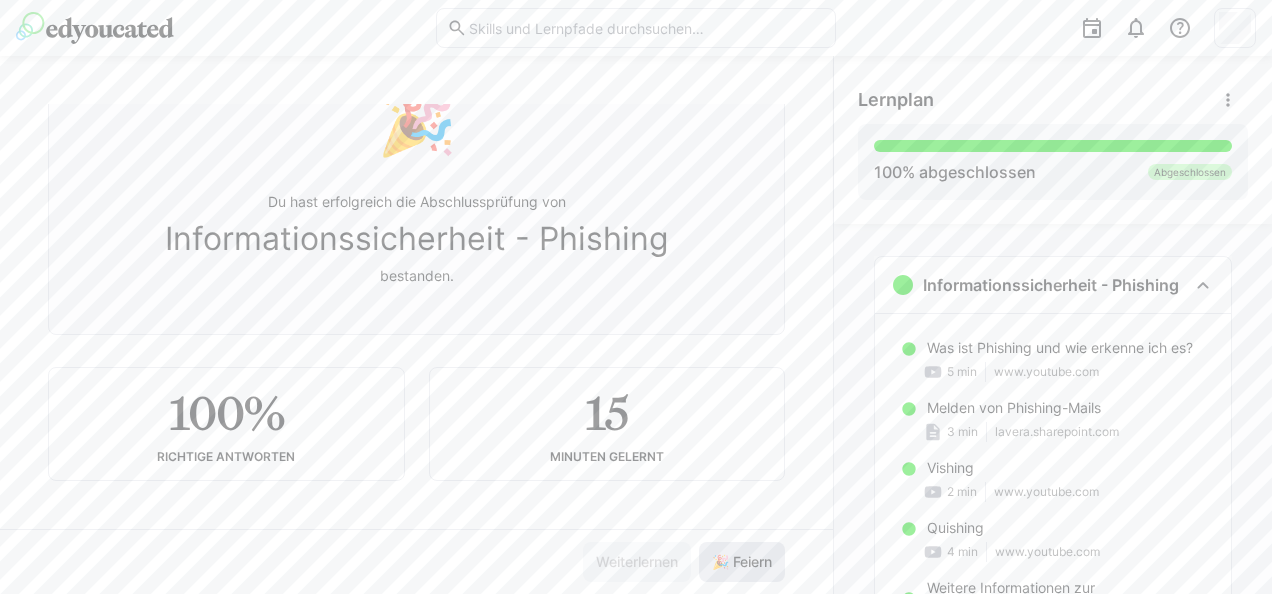 click on "🎉 Feiern" 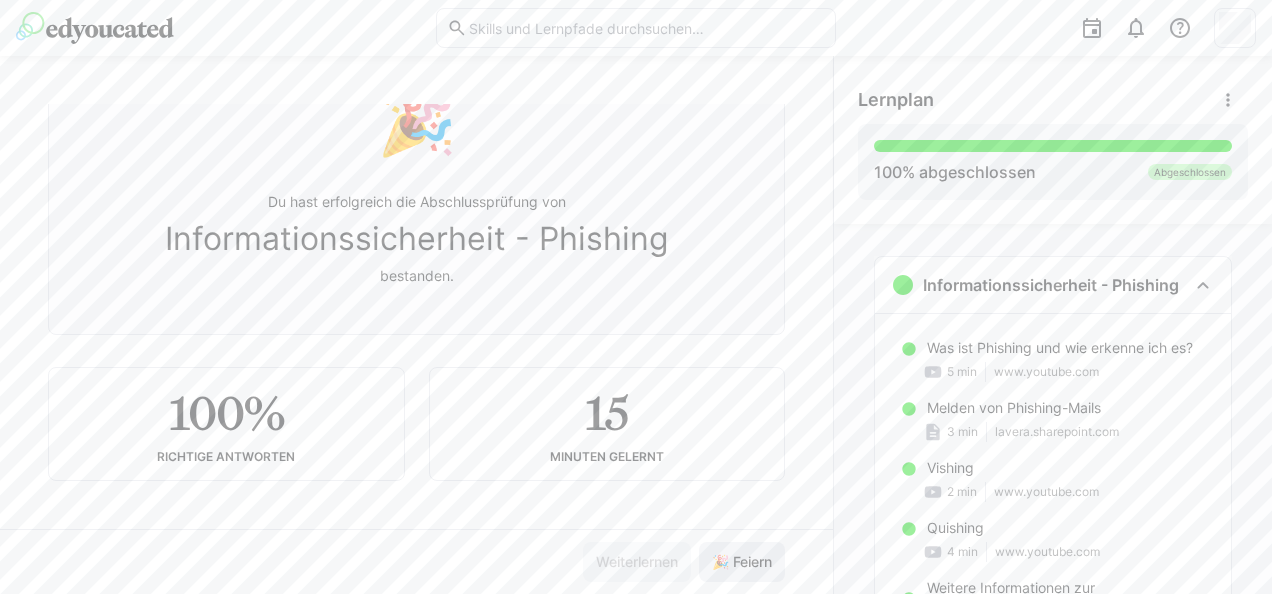 click on "🎉 Feiern" 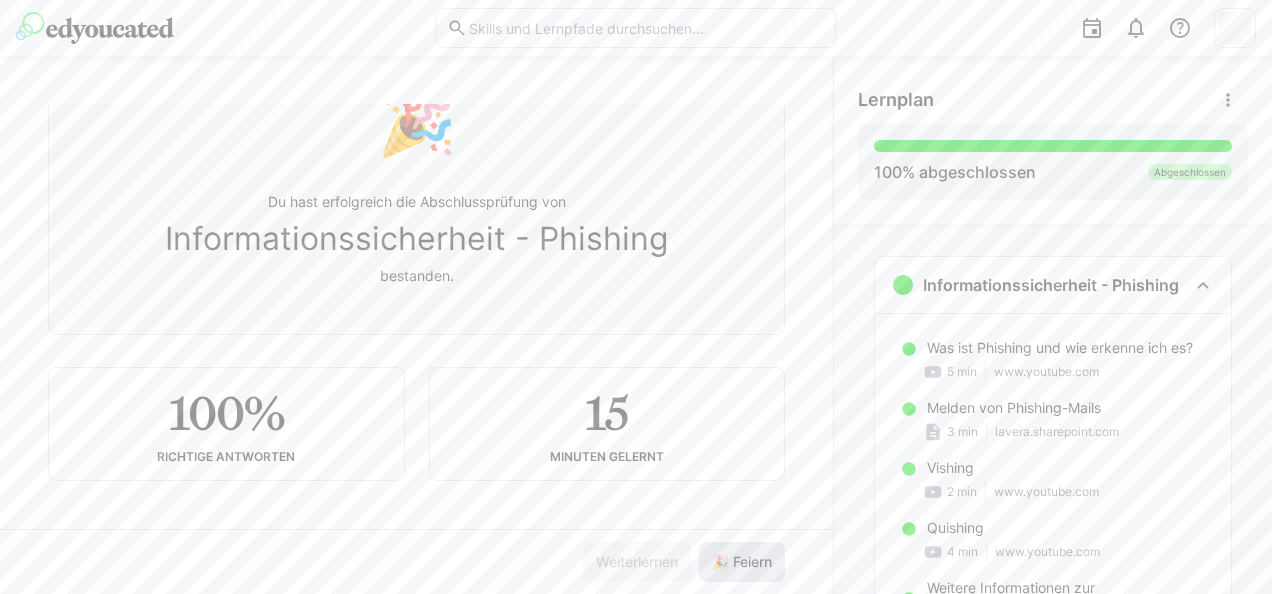 click on "🎉 Feiern" 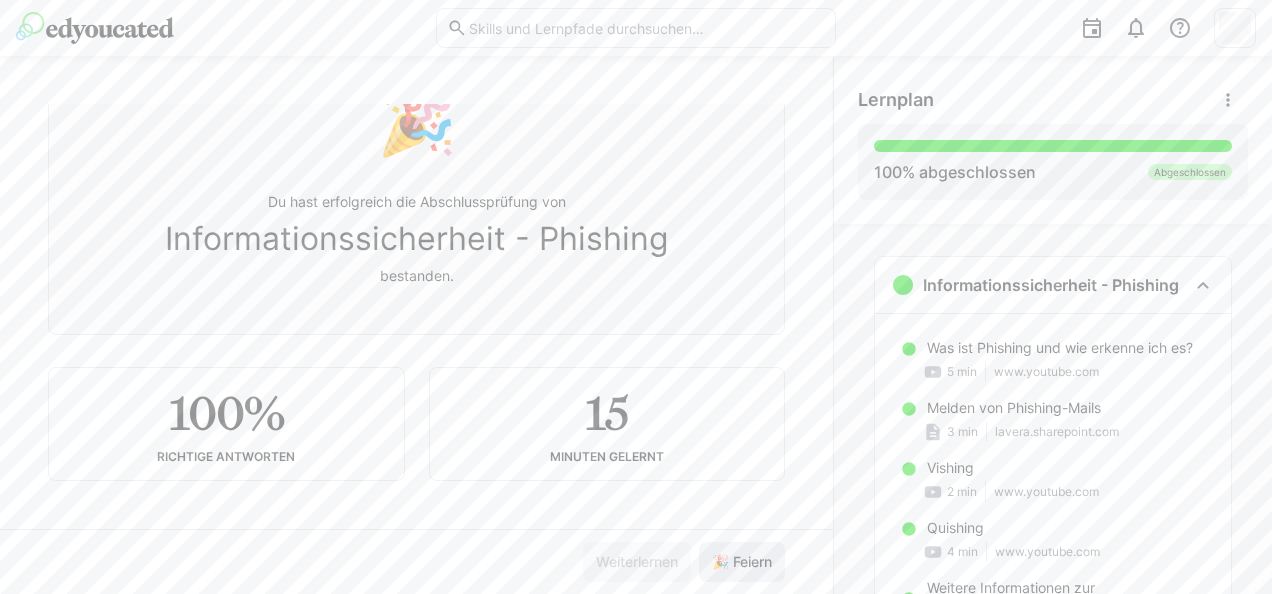 click on "🎉 Feiern" 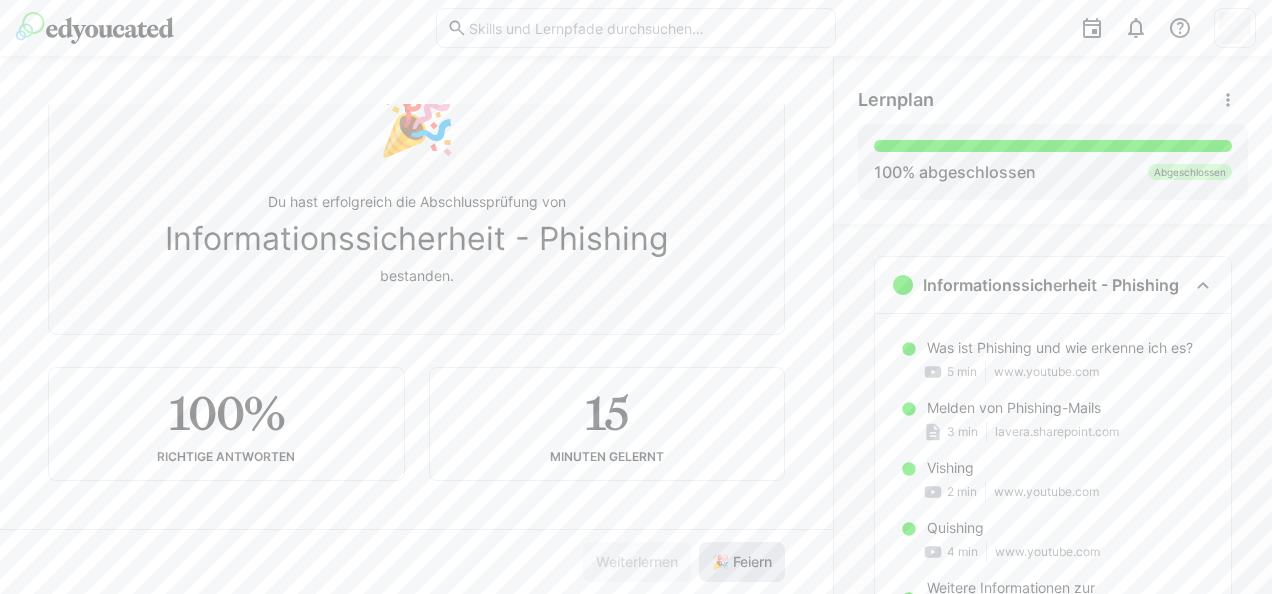 click on "🎉 Feiern" 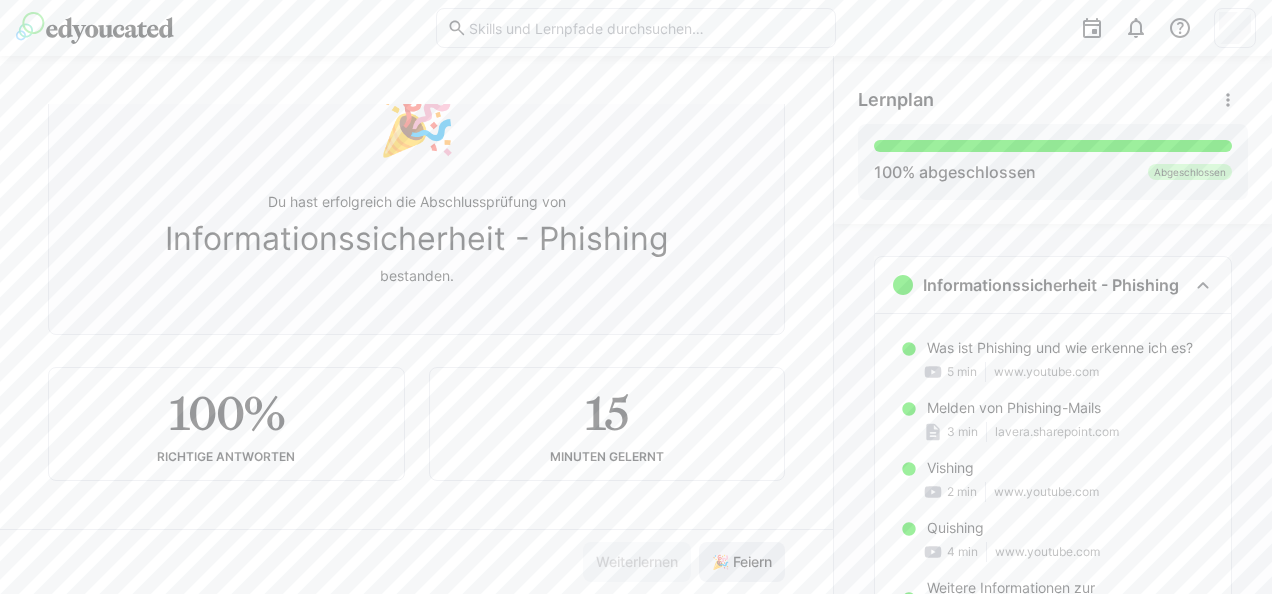 click on "🎉 Feiern" 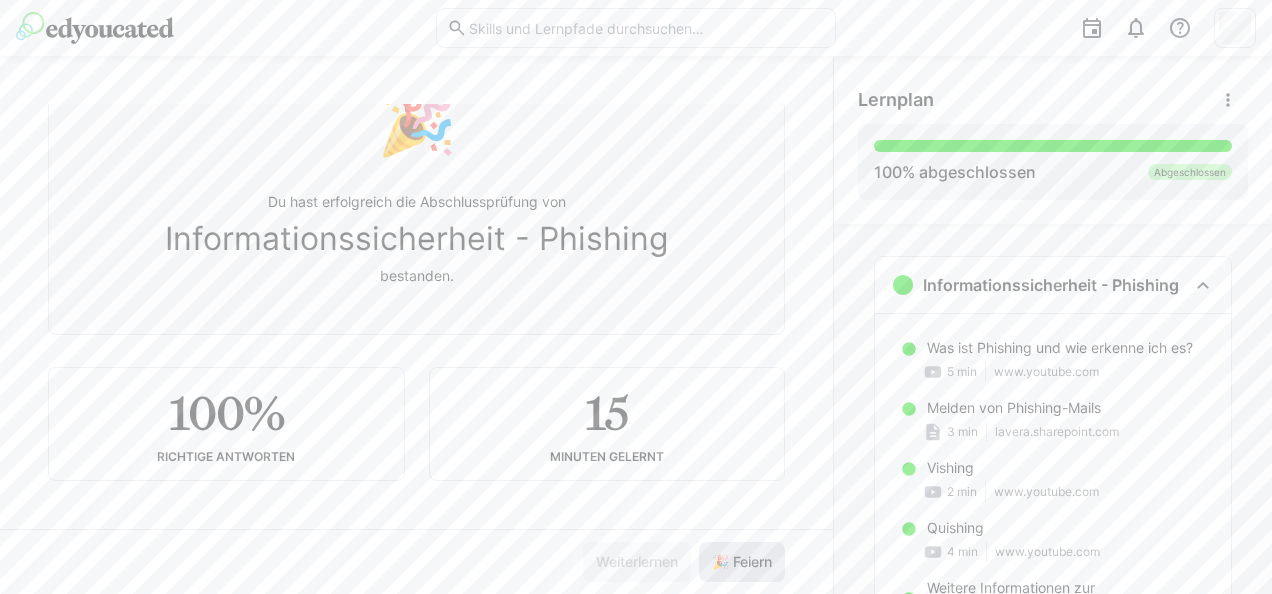 click on "🎉 Feiern" 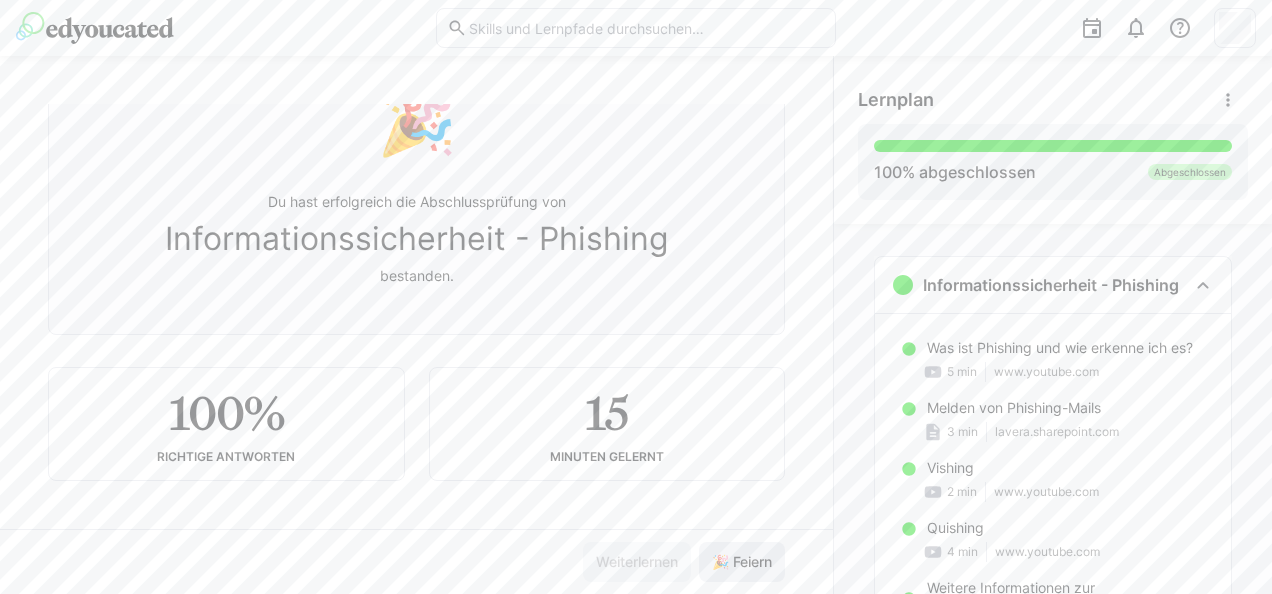 click on "🎉 Feiern" 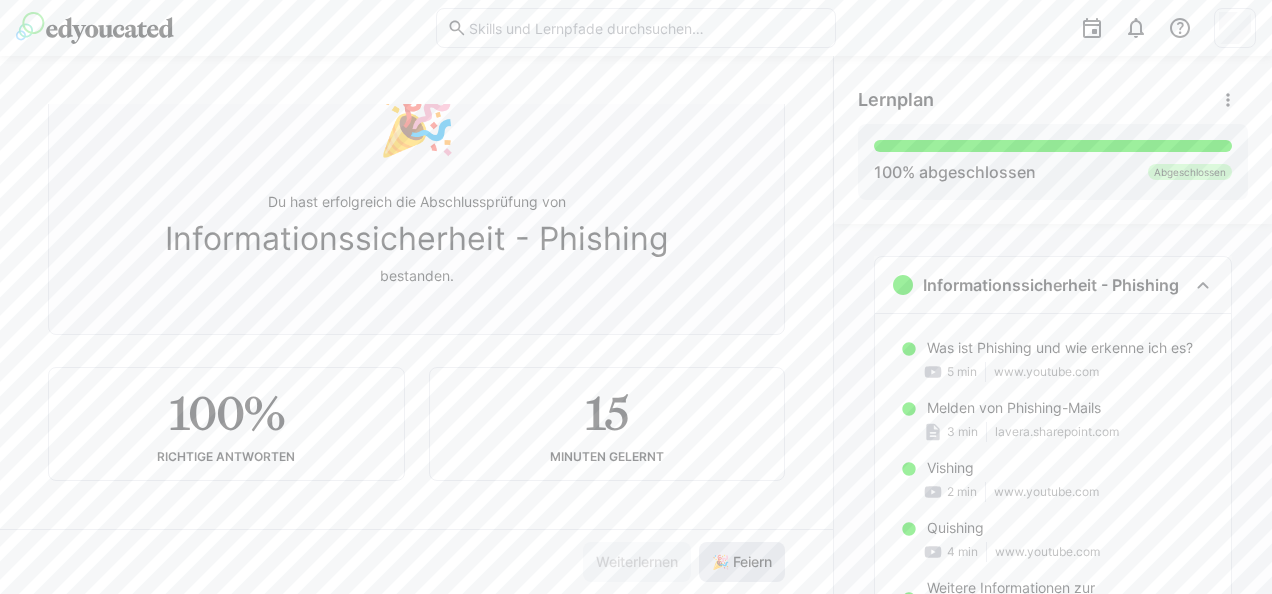 click on "🎉 Feiern" 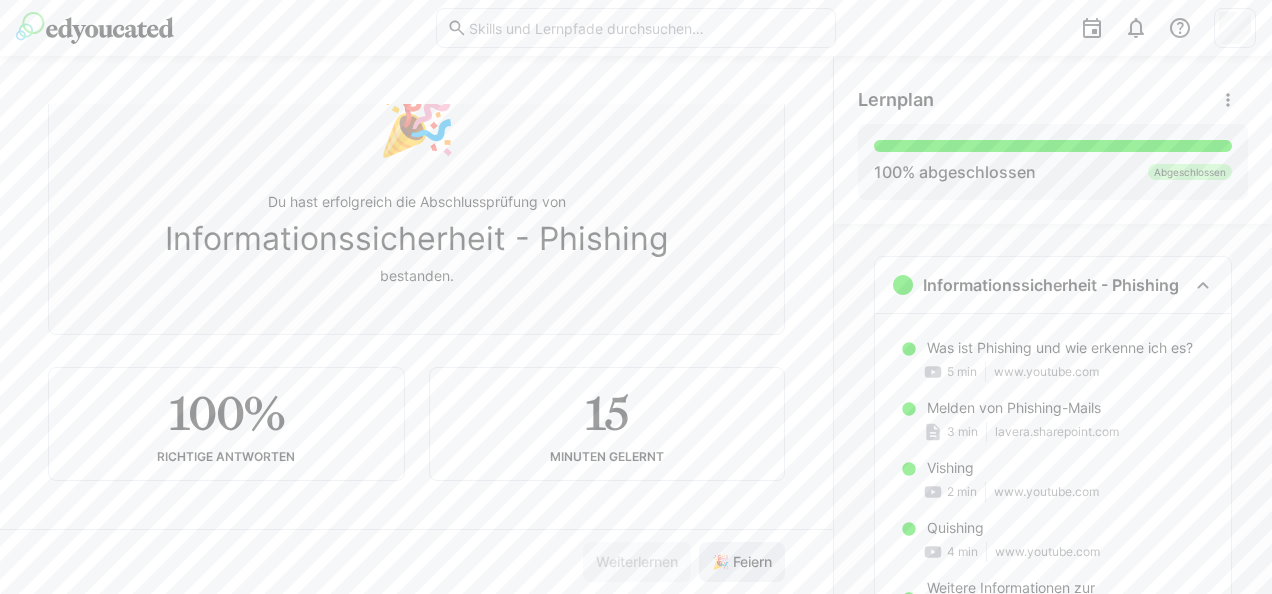 click on "🎉 Feiern" 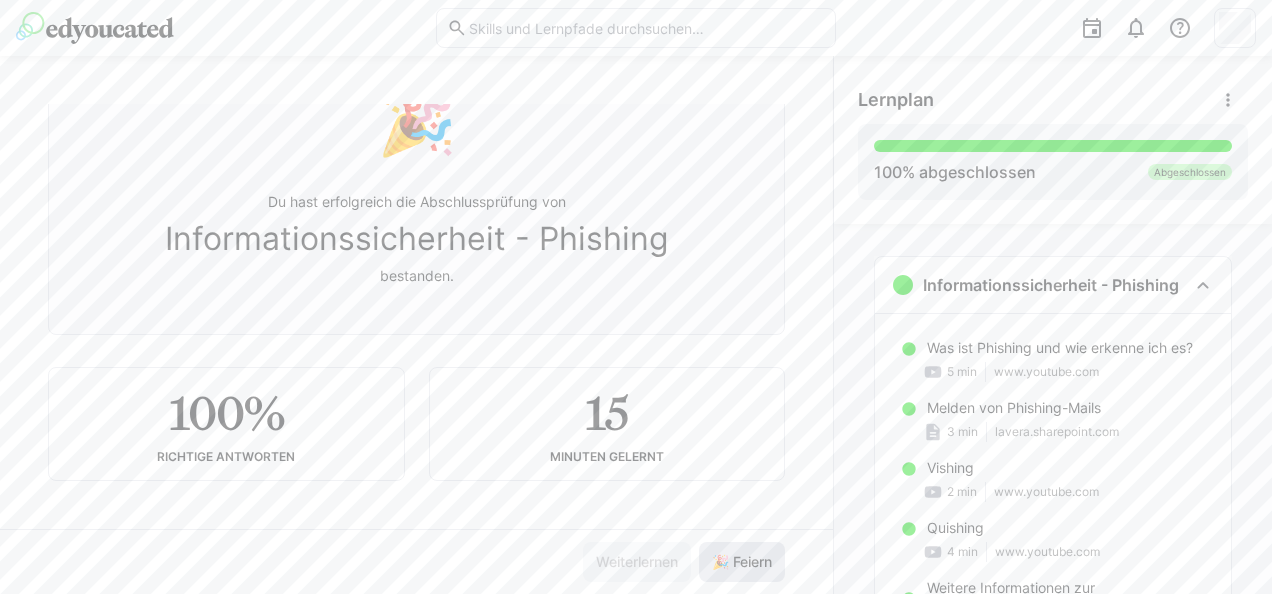 click on "🎉 Feiern" 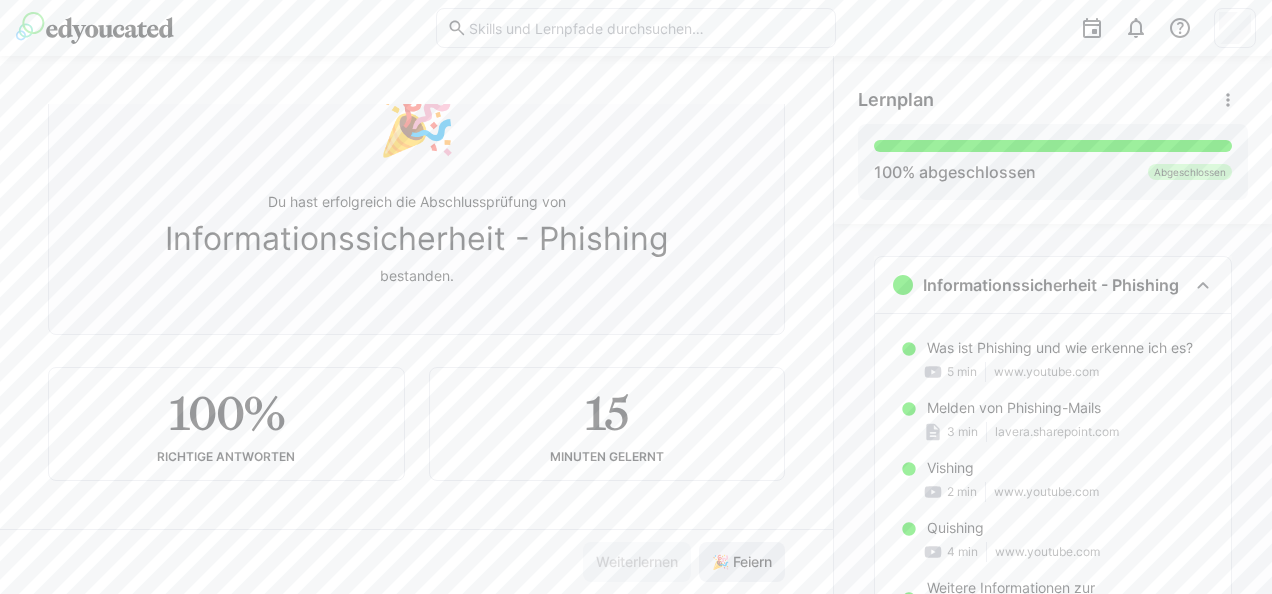 click on "🎉 Feiern" 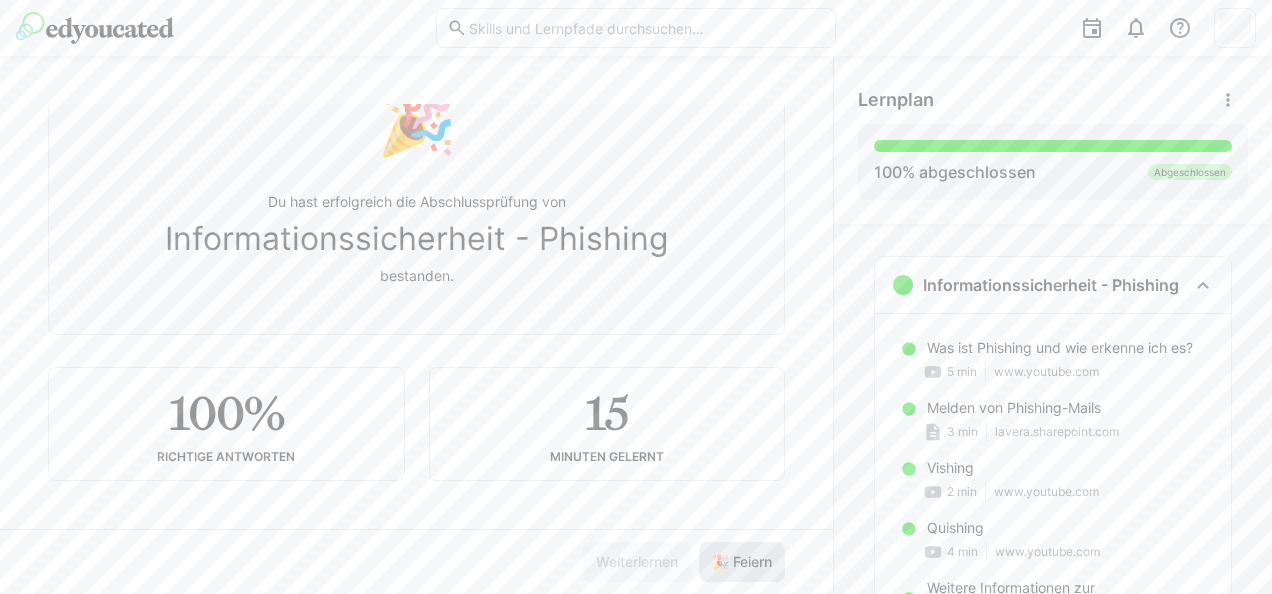 click on "🎉 Feiern" 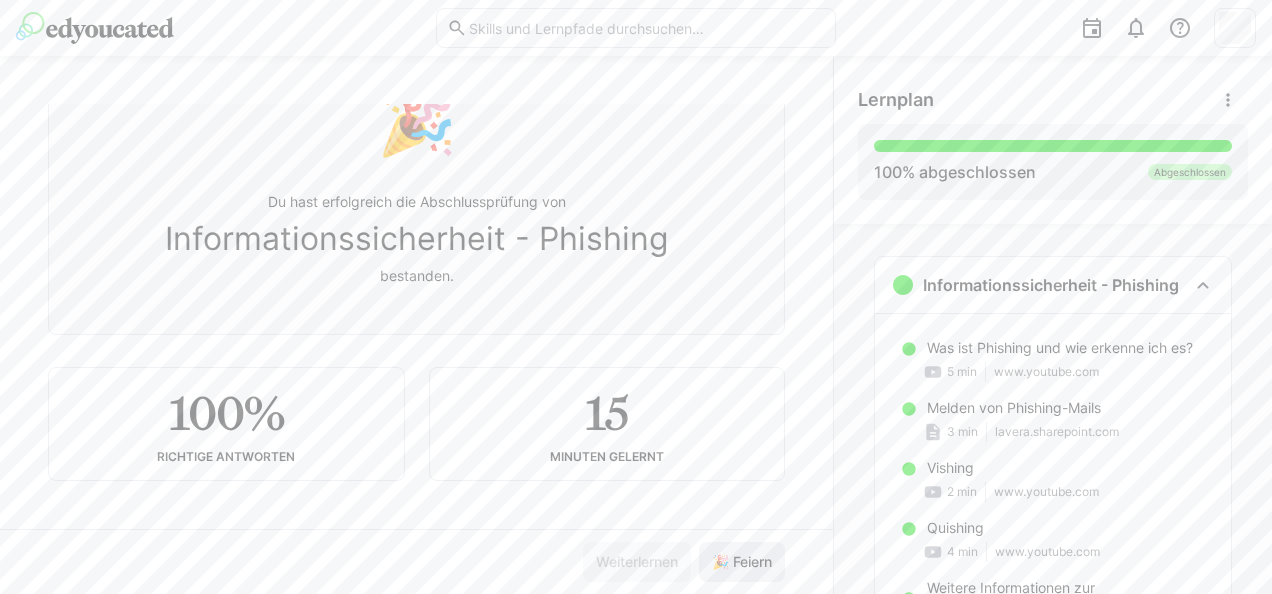 click on "🎉 Feiern" 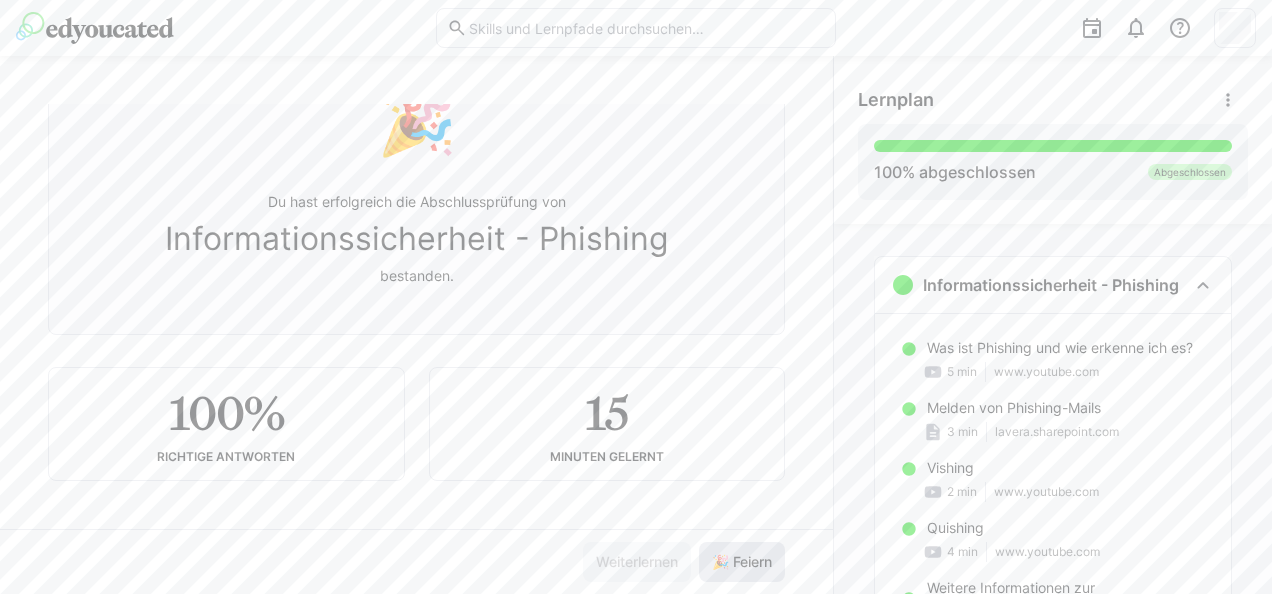 click on "🎉 Feiern" 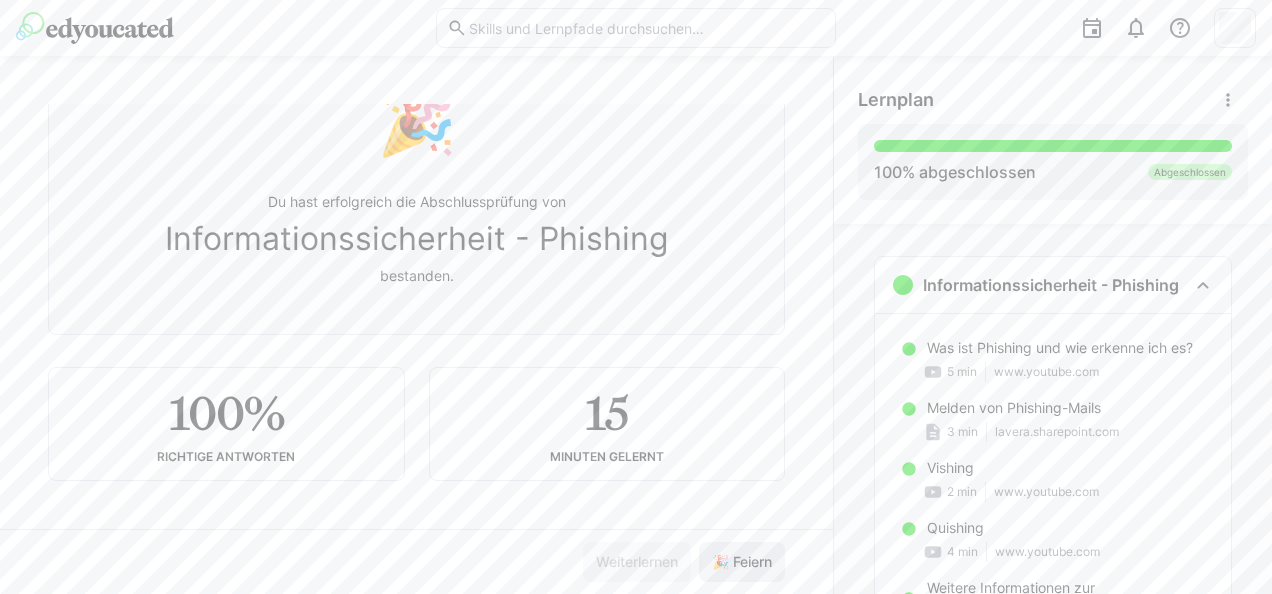 click on "🎉 Feiern" 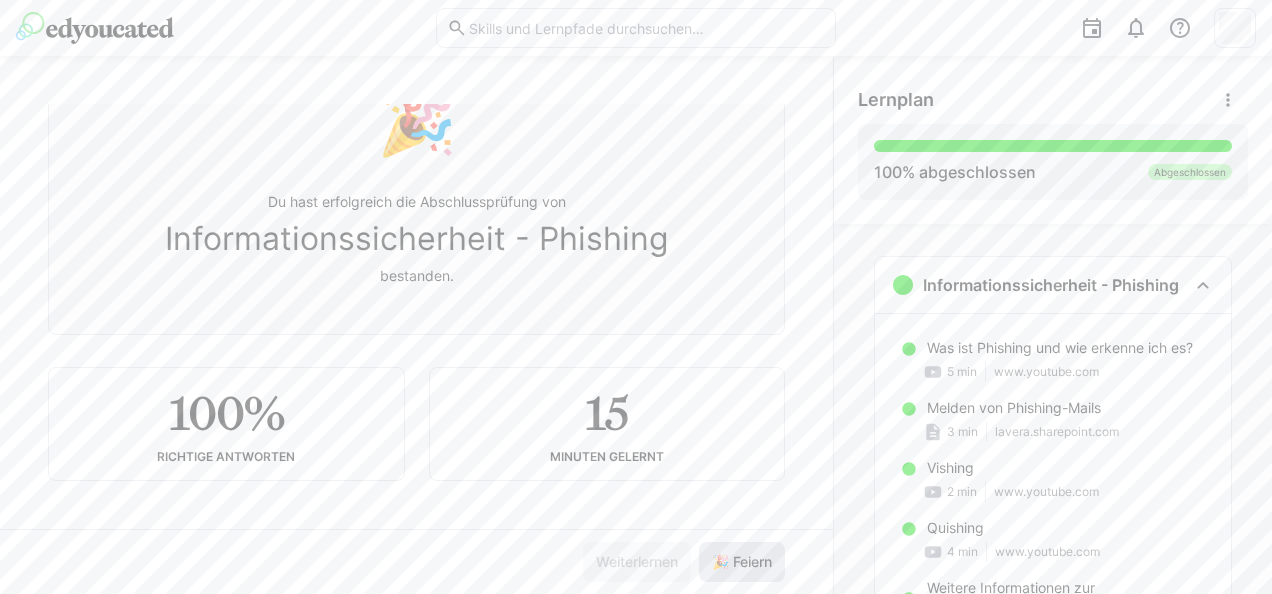 click on "🎉 Feiern" 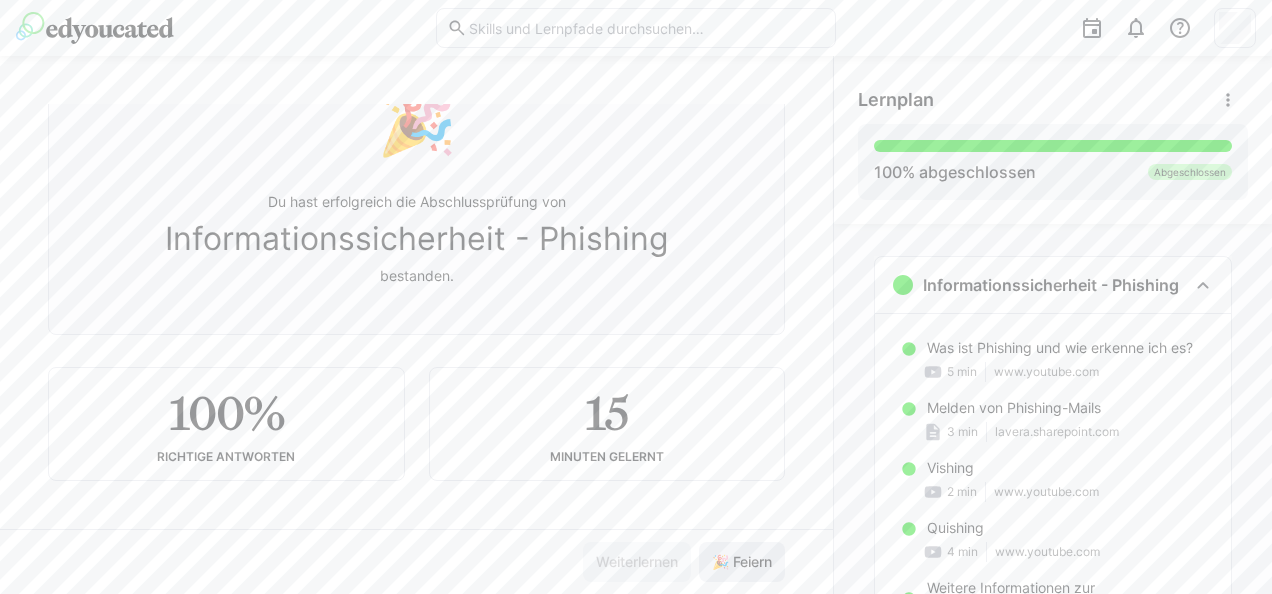 click on "🎉 Feiern" 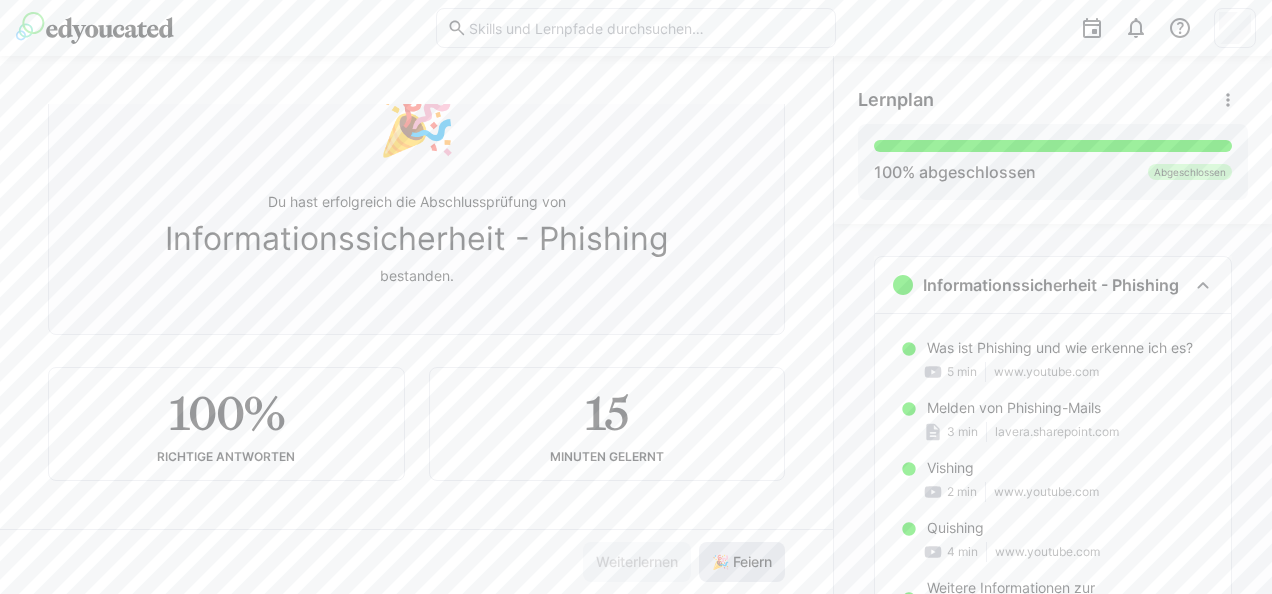 click on "🎉 Feiern" 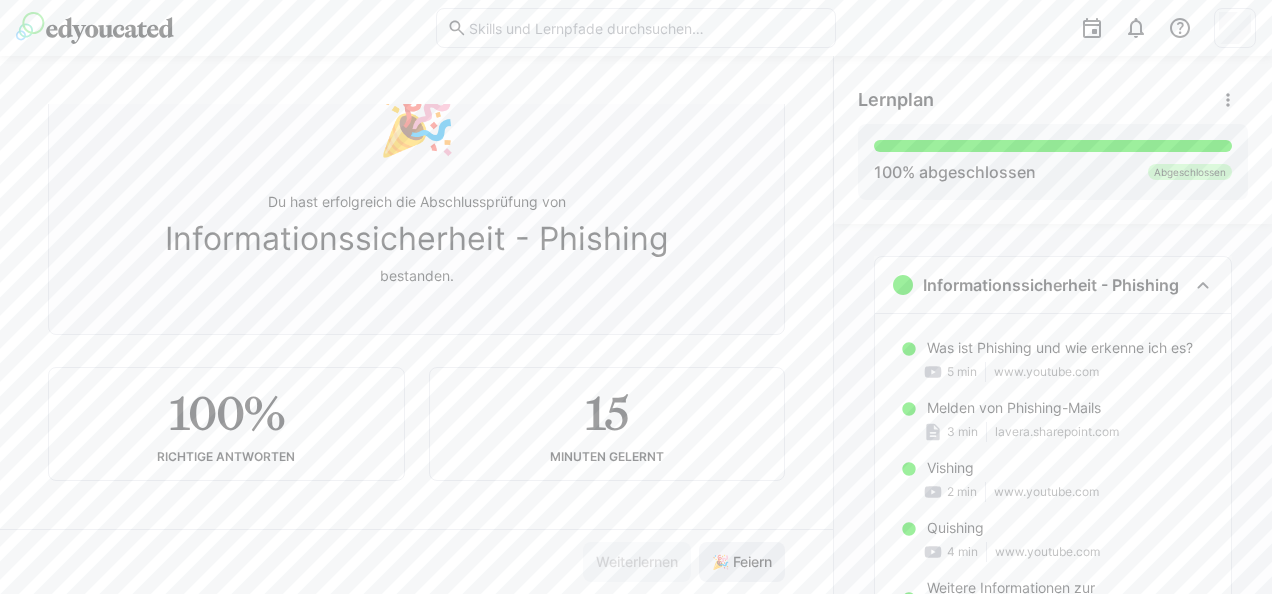 click on "🎉 Feiern" 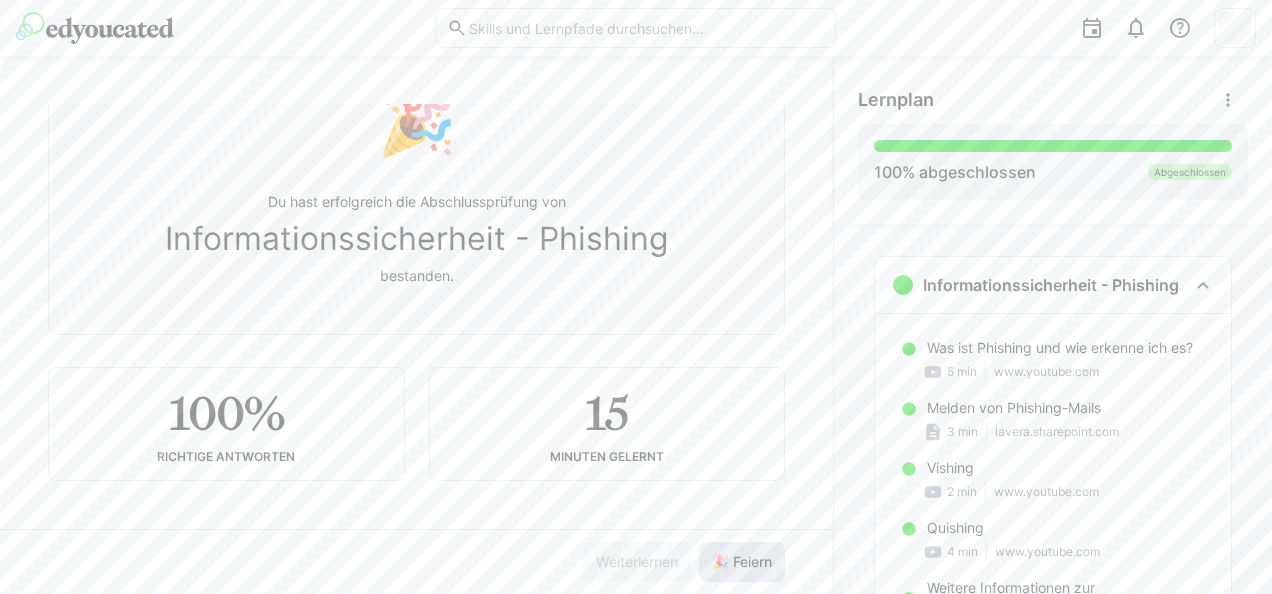 click on "🎉 Feiern" 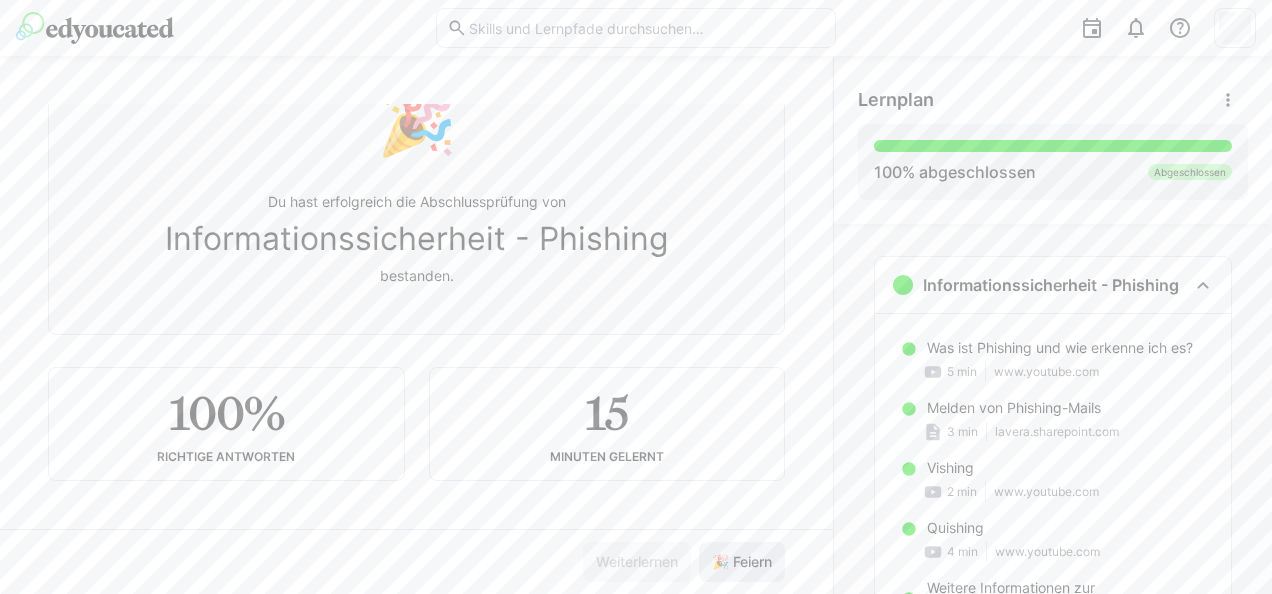 click on "🎉 Feiern" 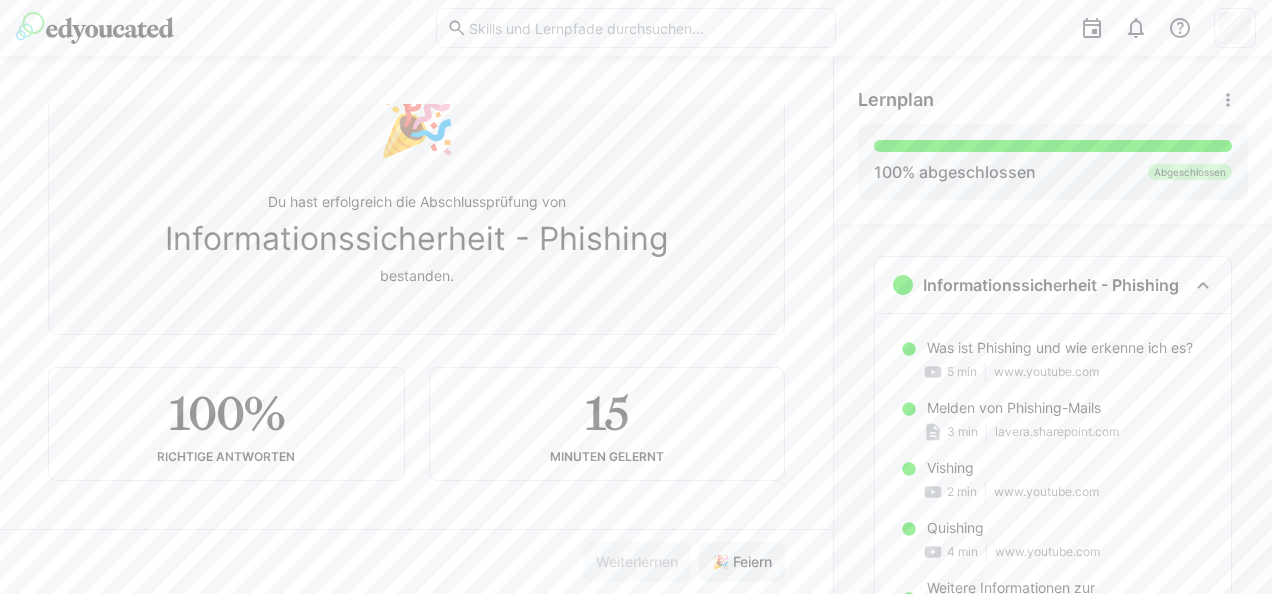 drag, startPoint x: 747, startPoint y: 572, endPoint x: 720, endPoint y: 464, distance: 111.32385 